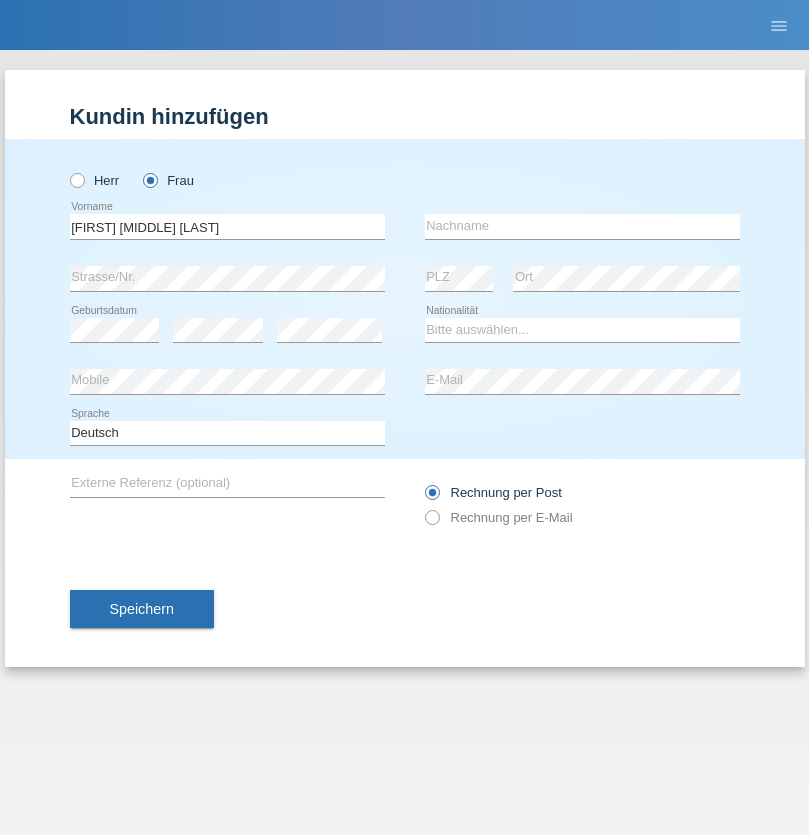 scroll, scrollTop: 0, scrollLeft: 0, axis: both 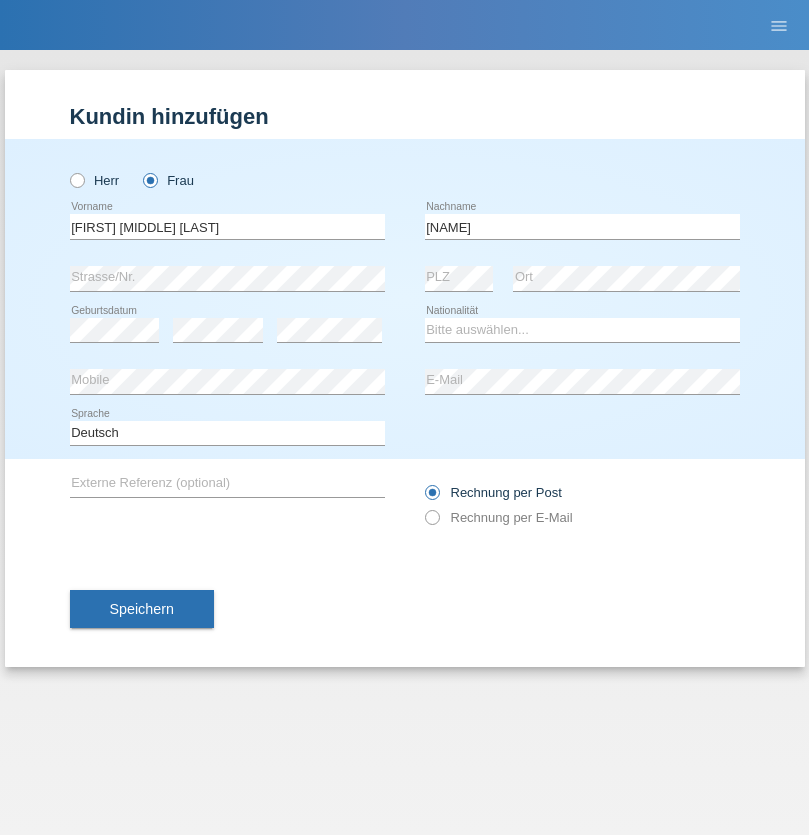 type on "[NAME]" 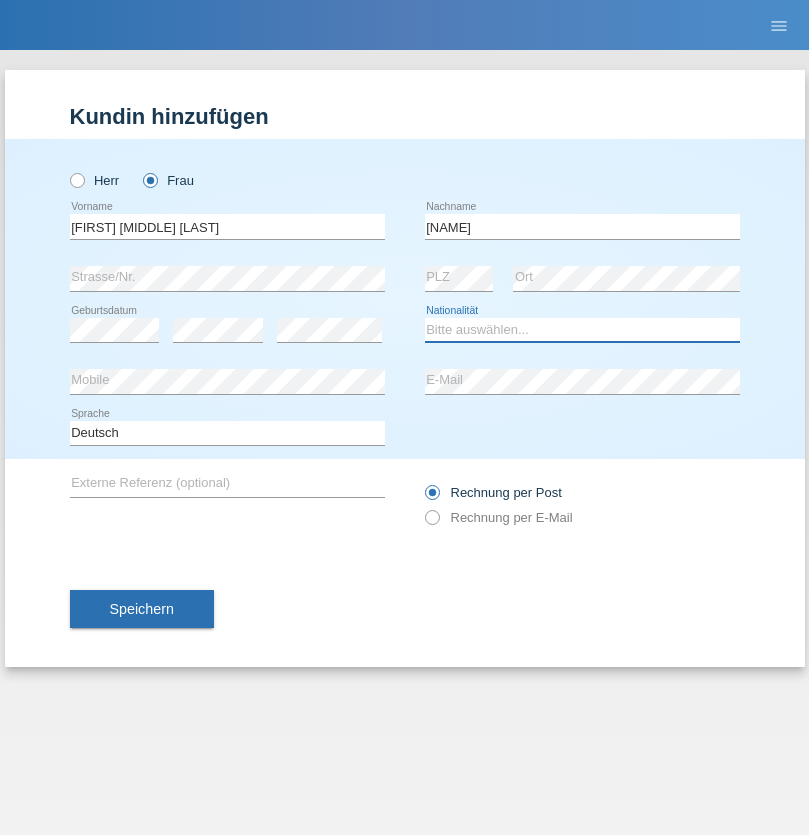 select on "RO" 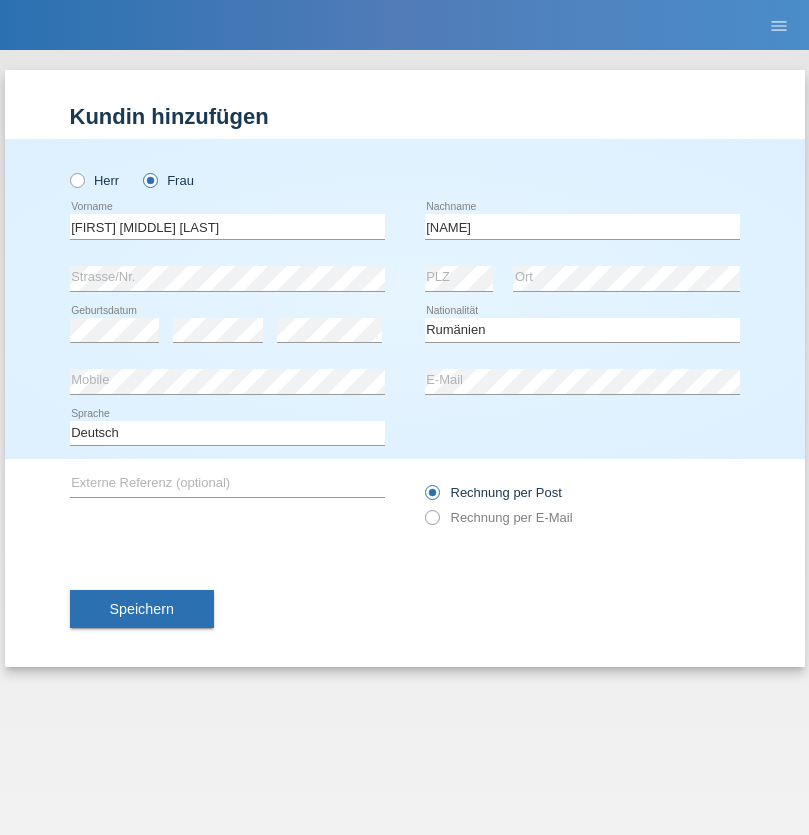 select on "C" 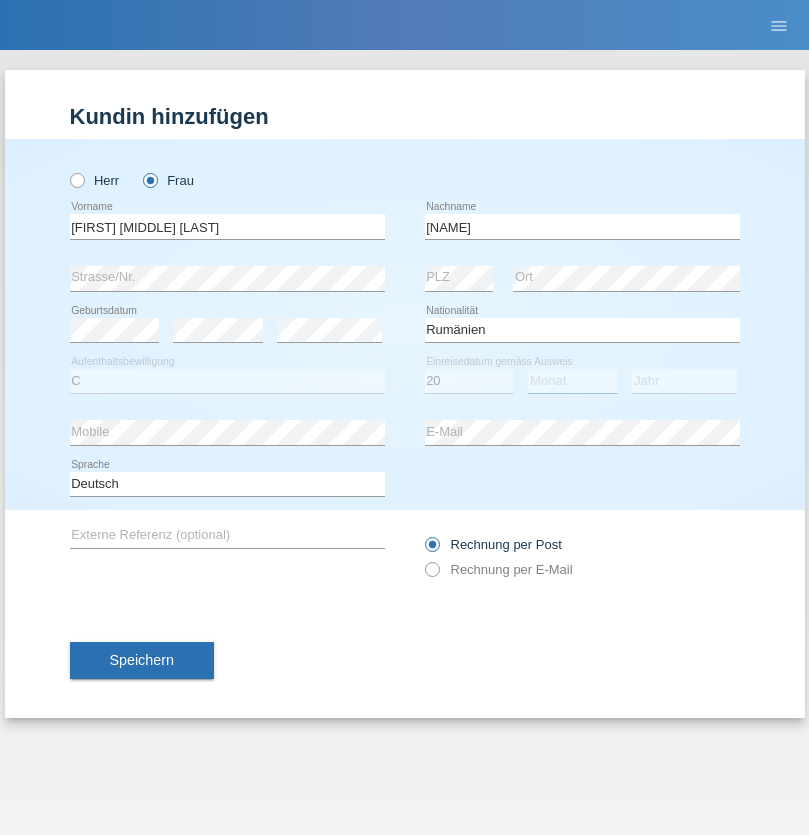 select on "08" 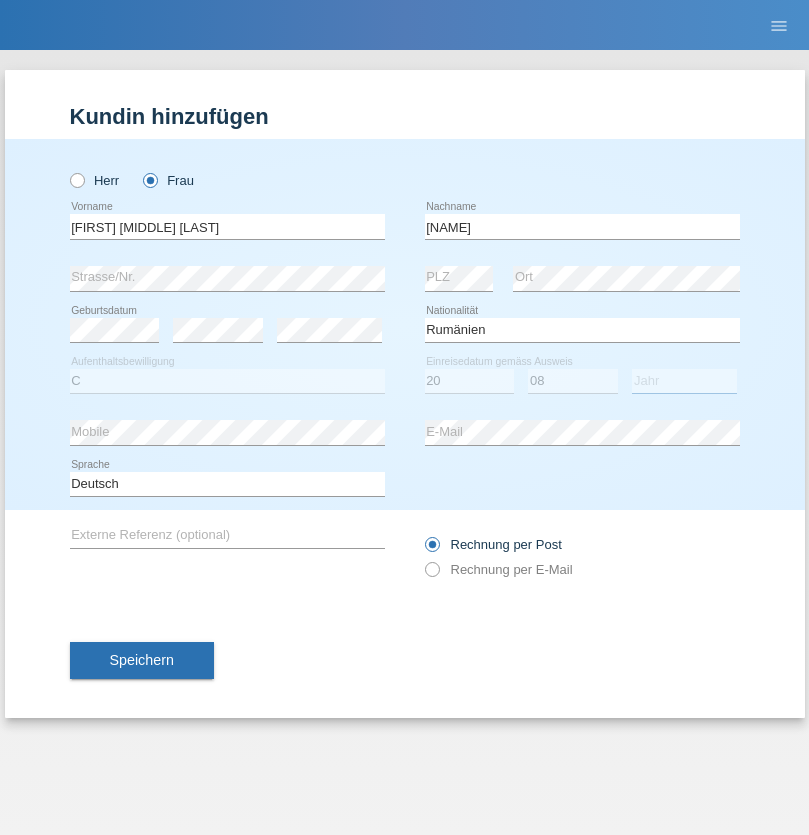 select on "2017" 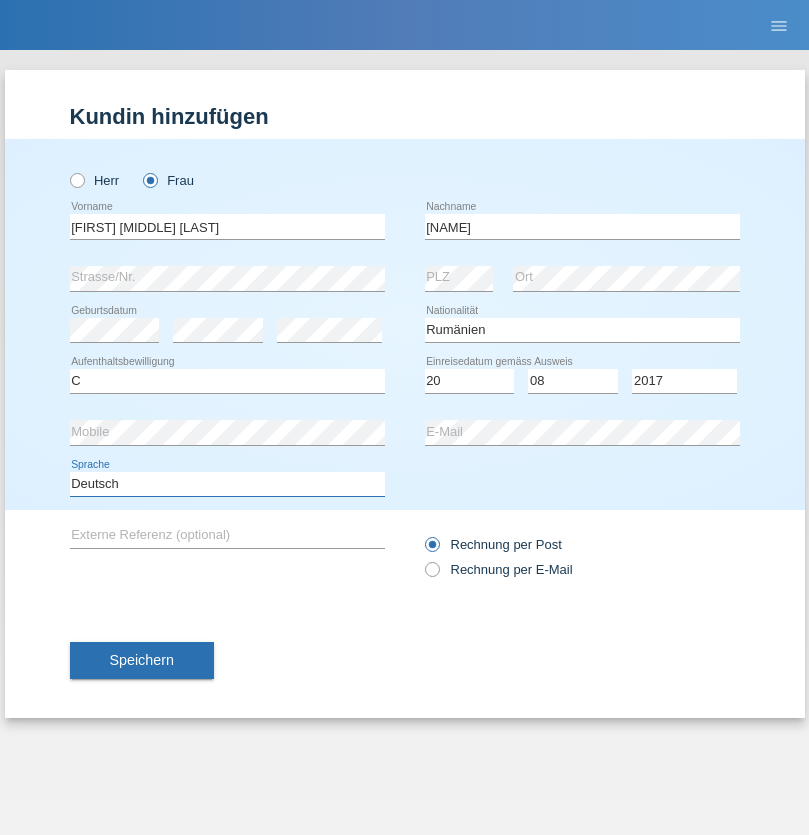 select on "en" 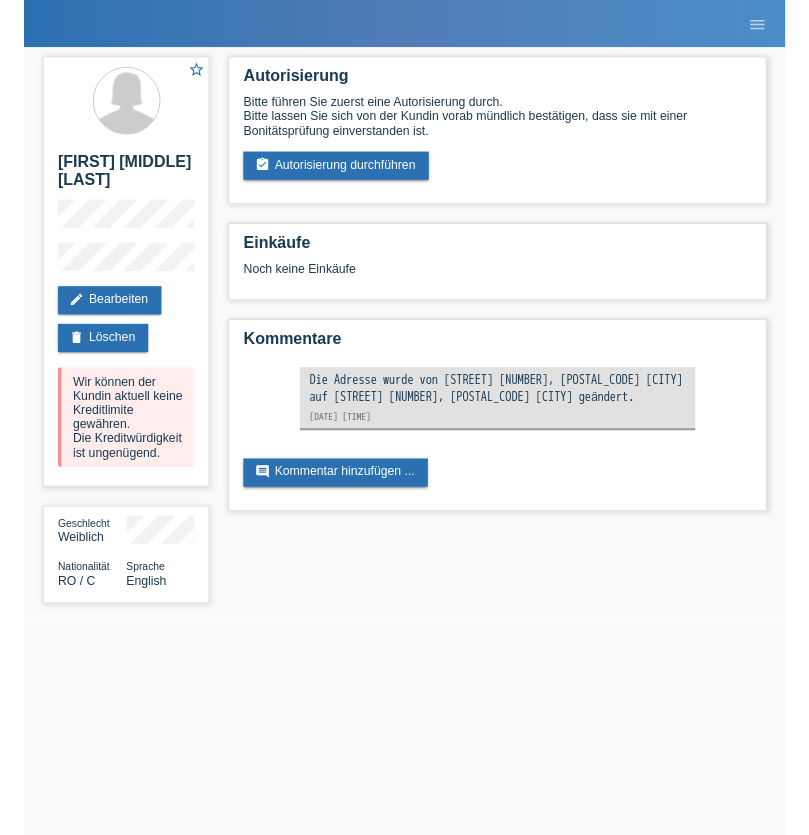 scroll, scrollTop: 0, scrollLeft: 0, axis: both 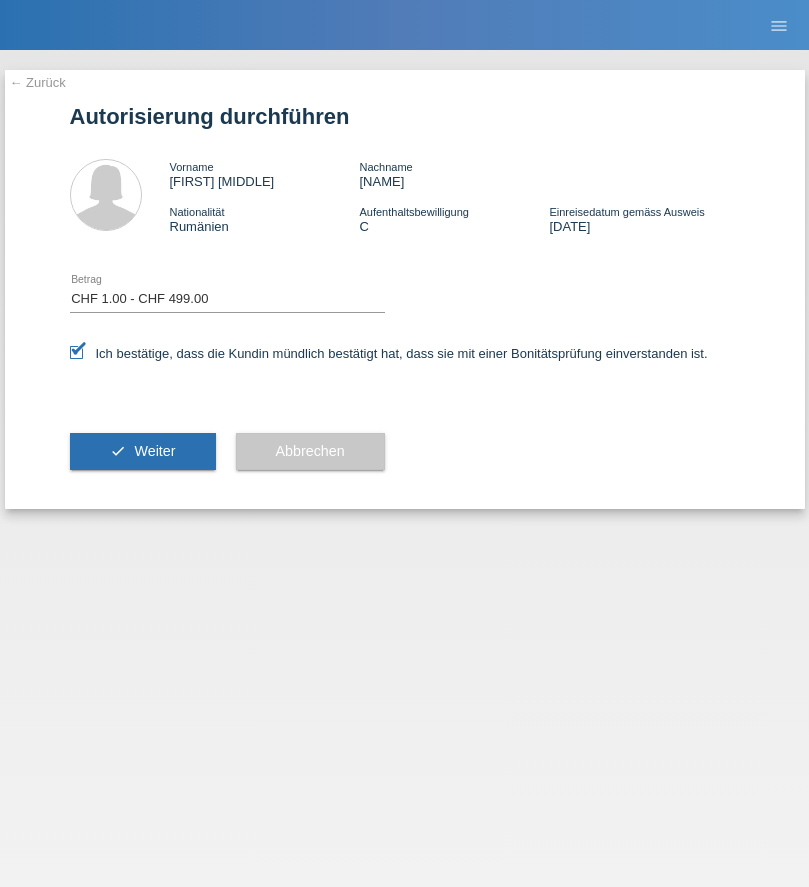 select on "1" 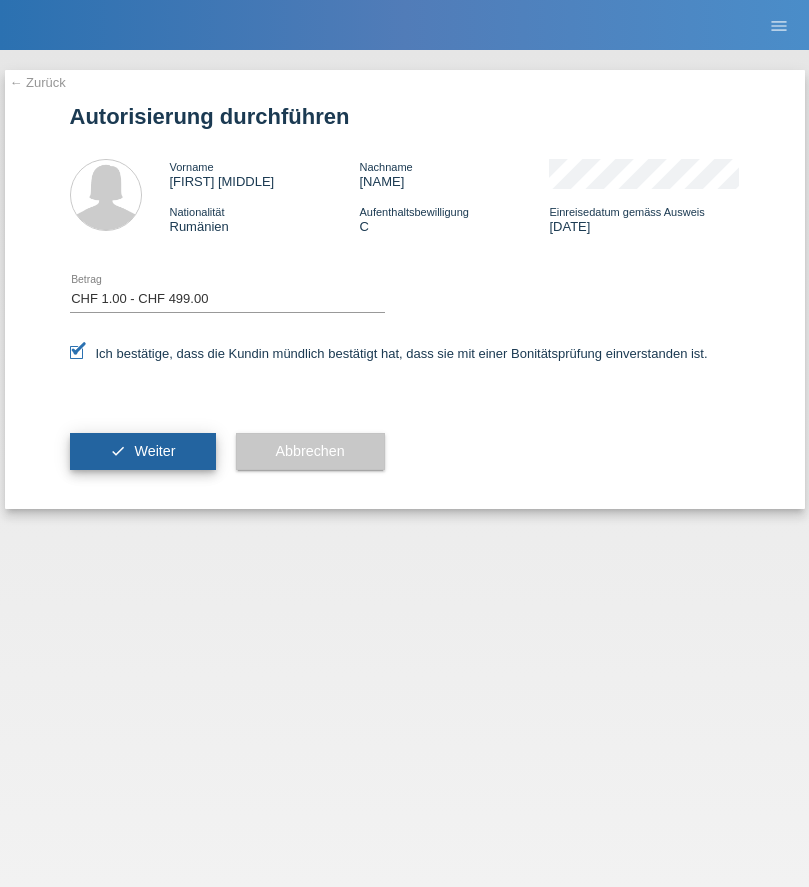 click on "Weiter" at bounding box center (154, 451) 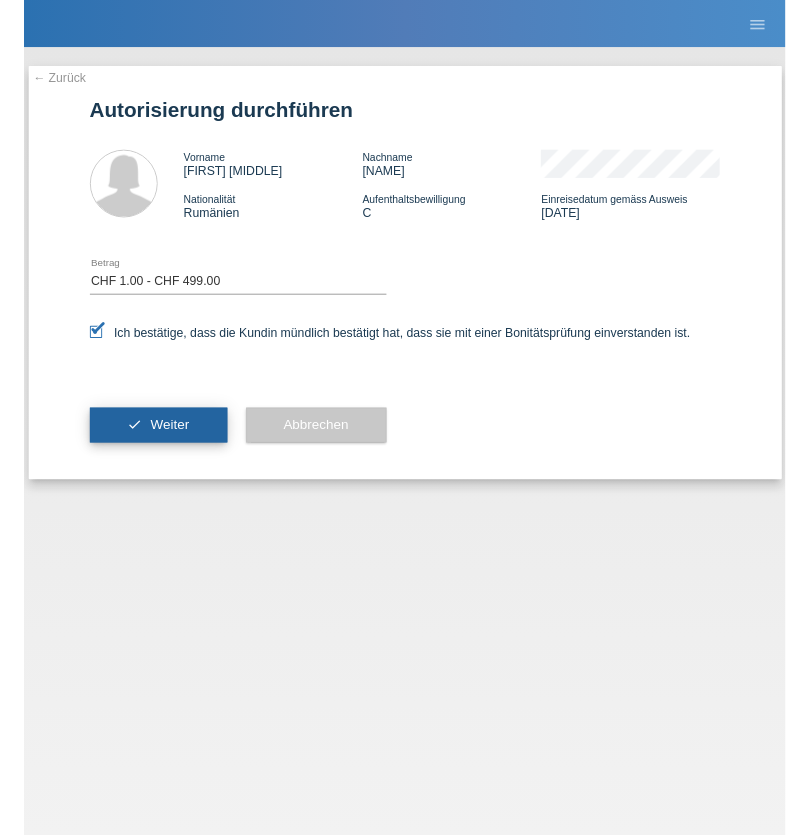 scroll, scrollTop: 0, scrollLeft: 0, axis: both 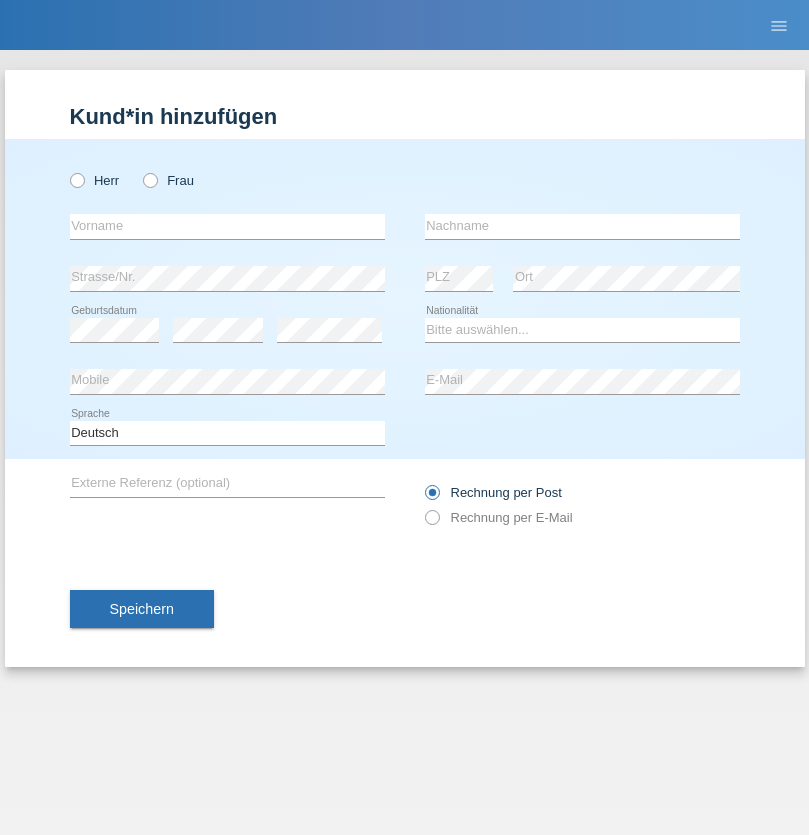 radio on "true" 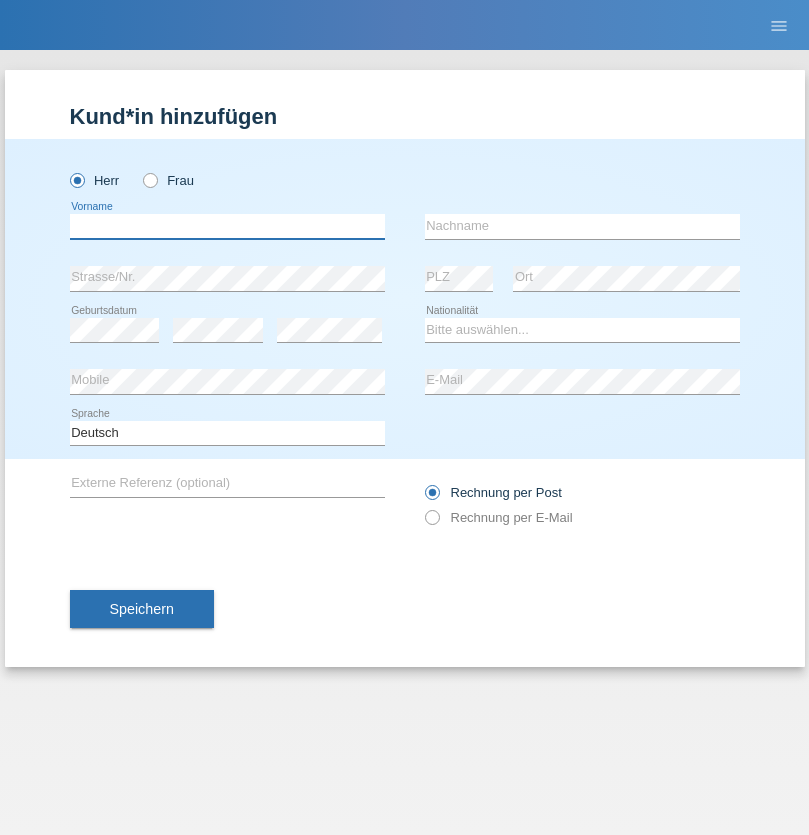 click at bounding box center (227, 226) 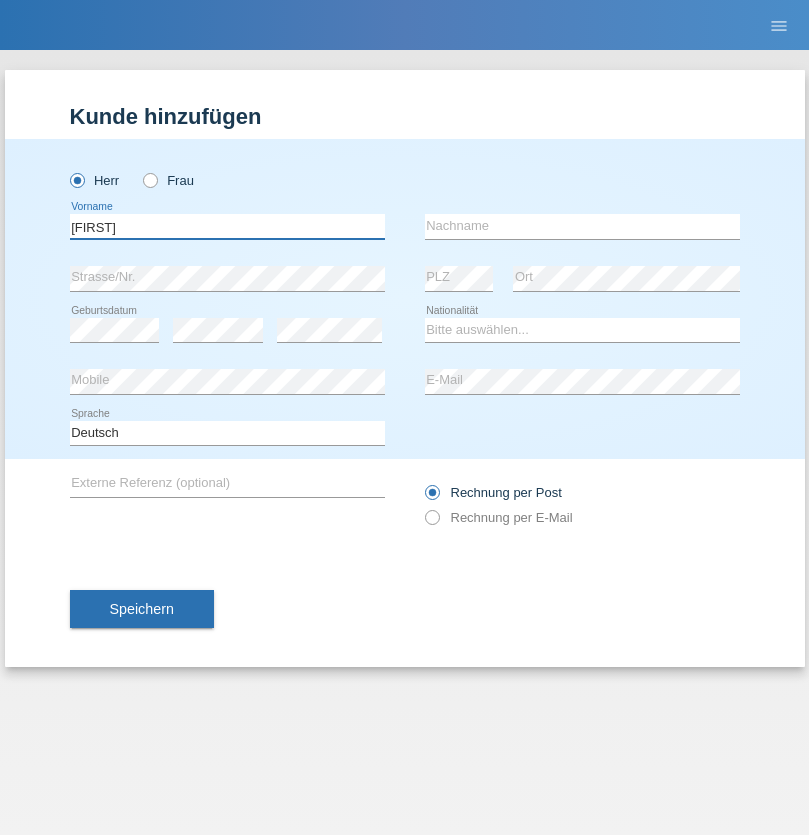 type on "Thomas" 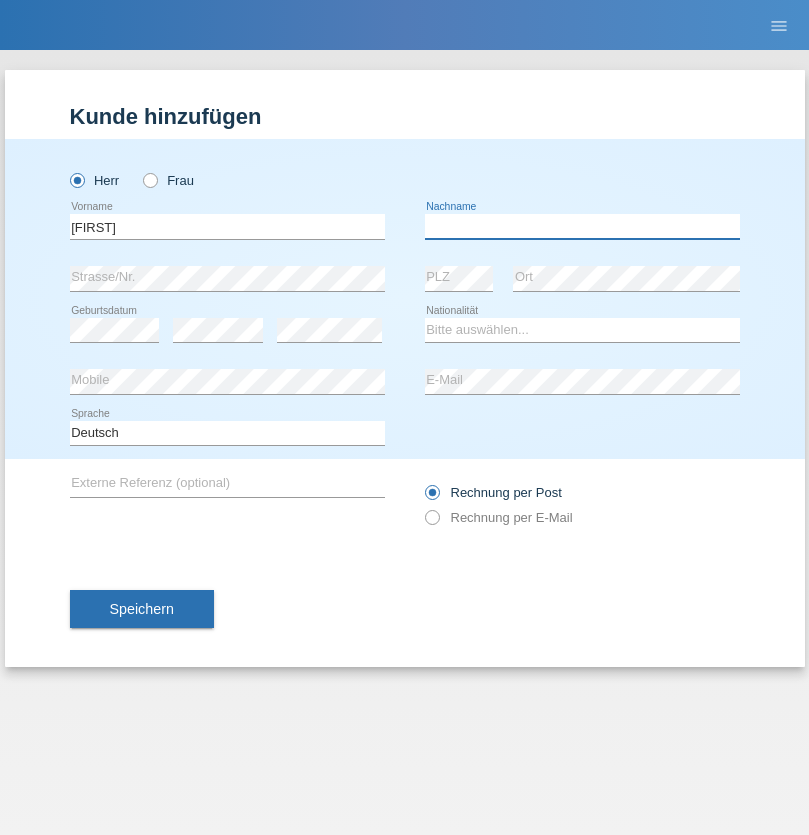 click at bounding box center (582, 226) 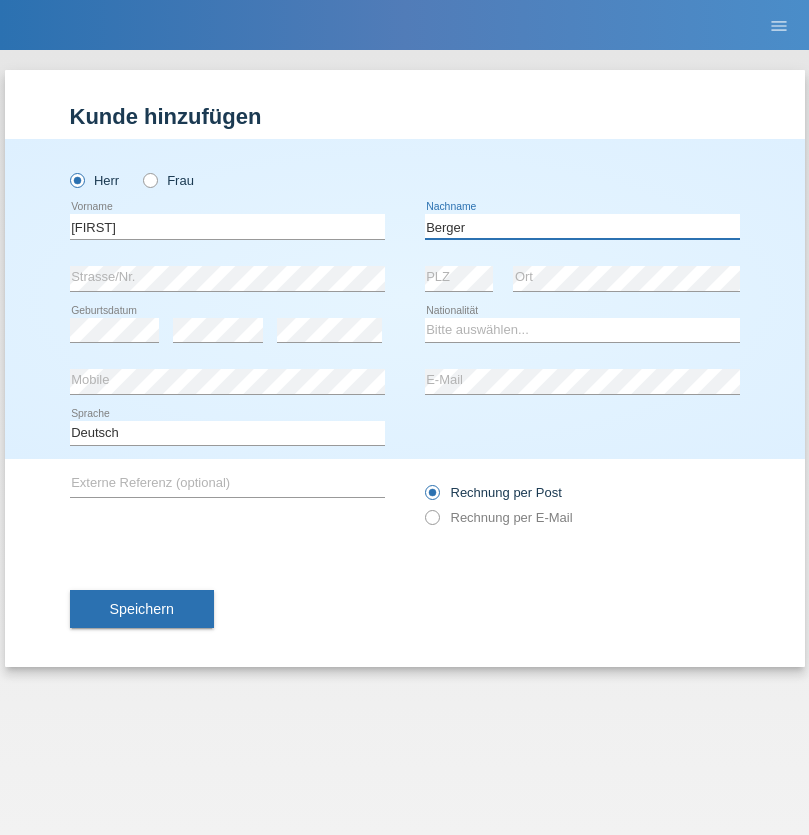 type on "Berger" 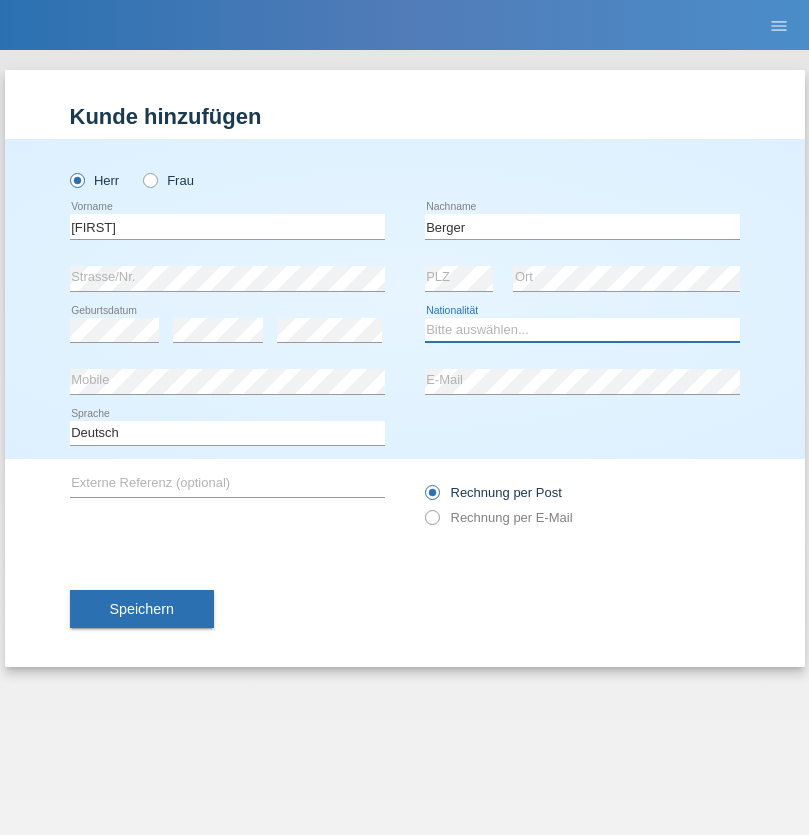 select on "CH" 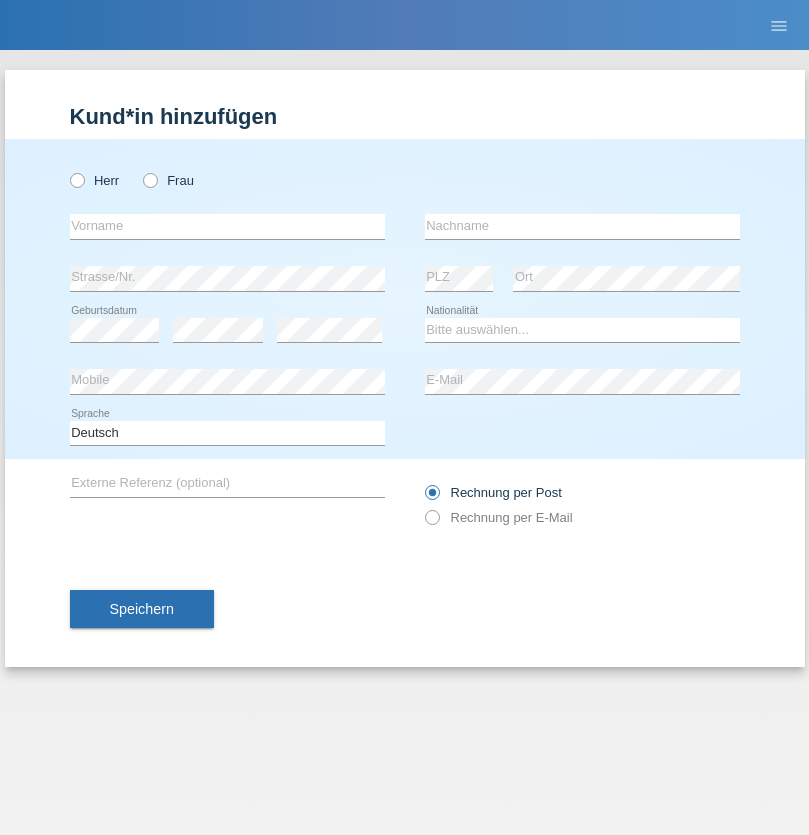 scroll, scrollTop: 0, scrollLeft: 0, axis: both 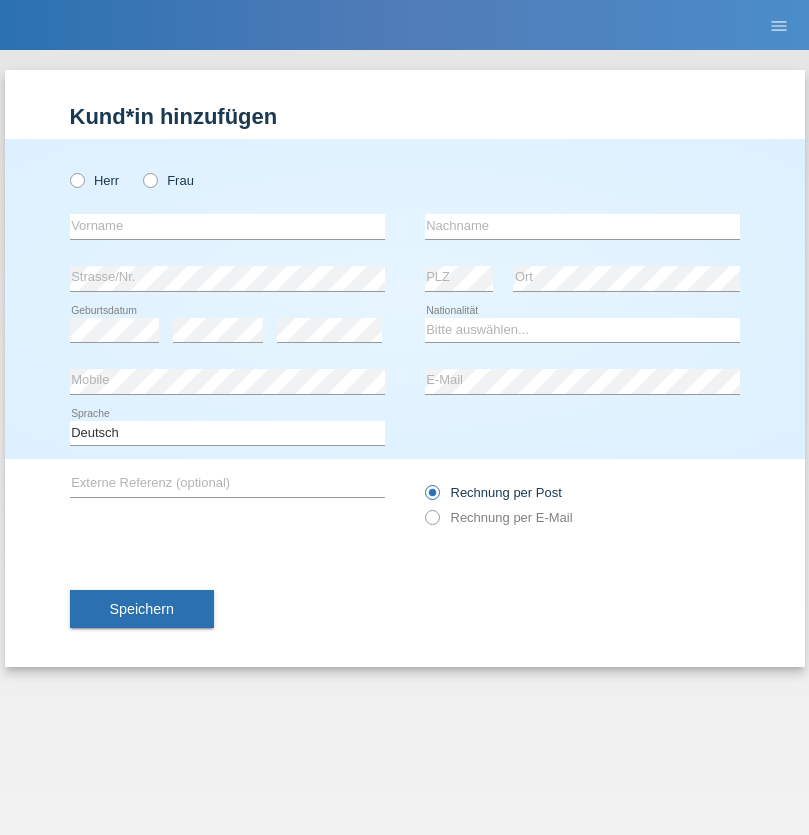 radio on "true" 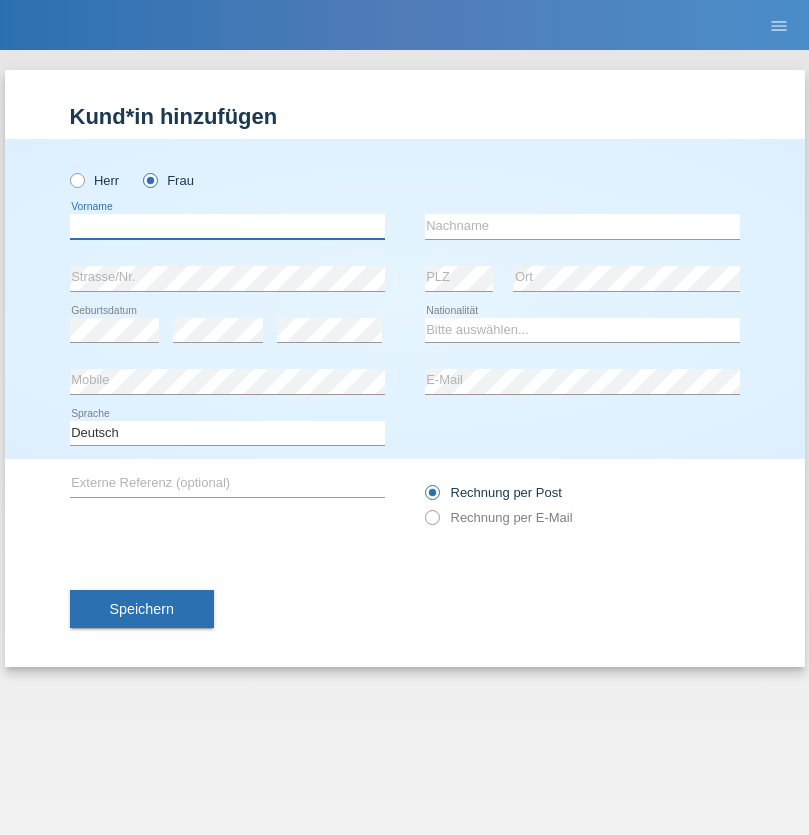 click at bounding box center (227, 226) 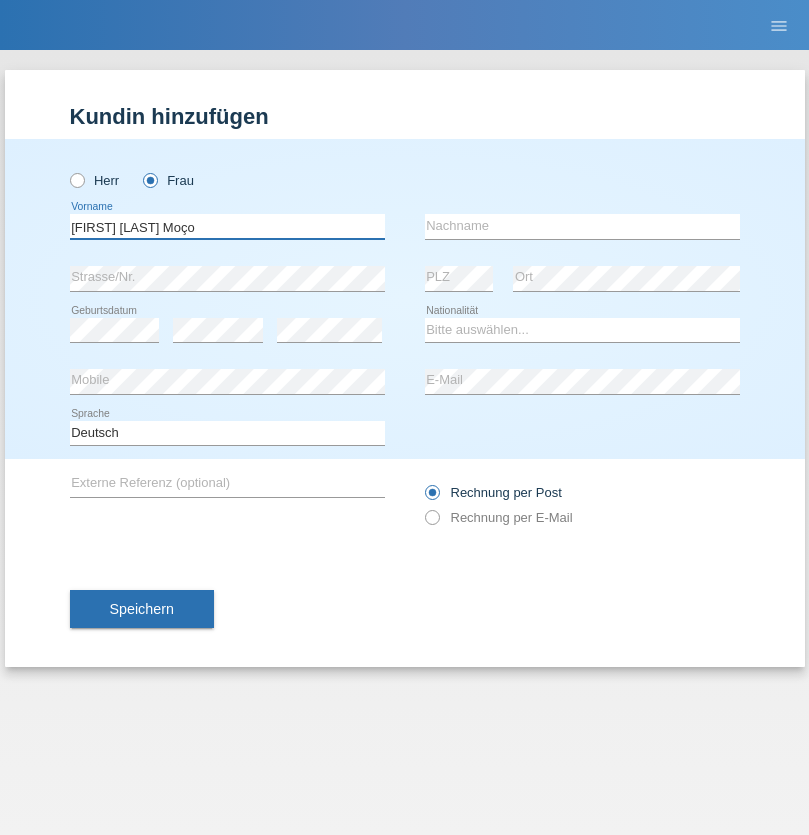 type on "Teixeira da Silva Moço" 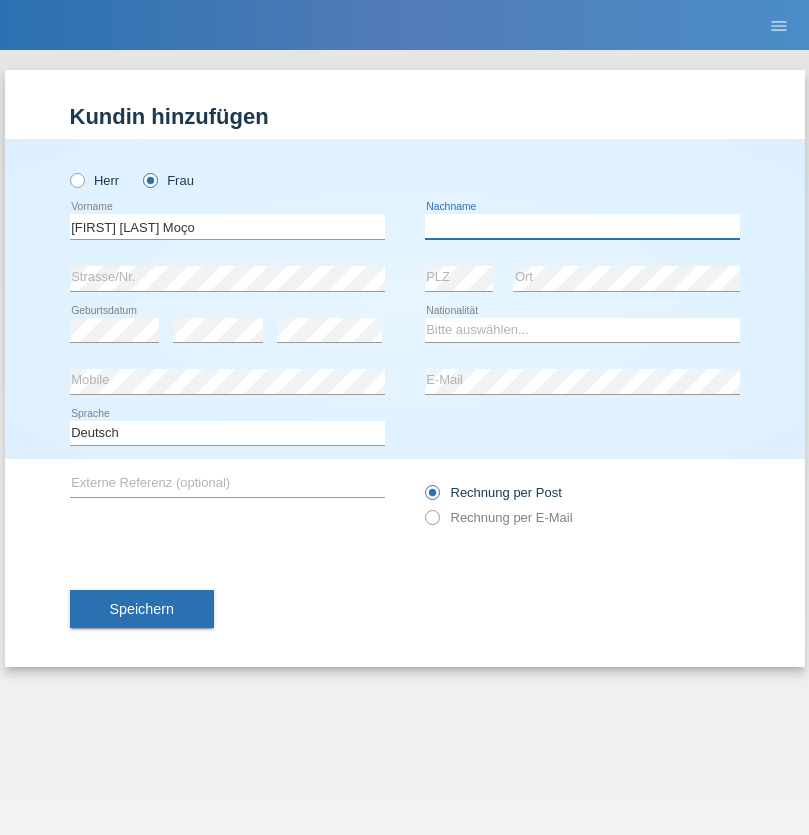 click at bounding box center [582, 226] 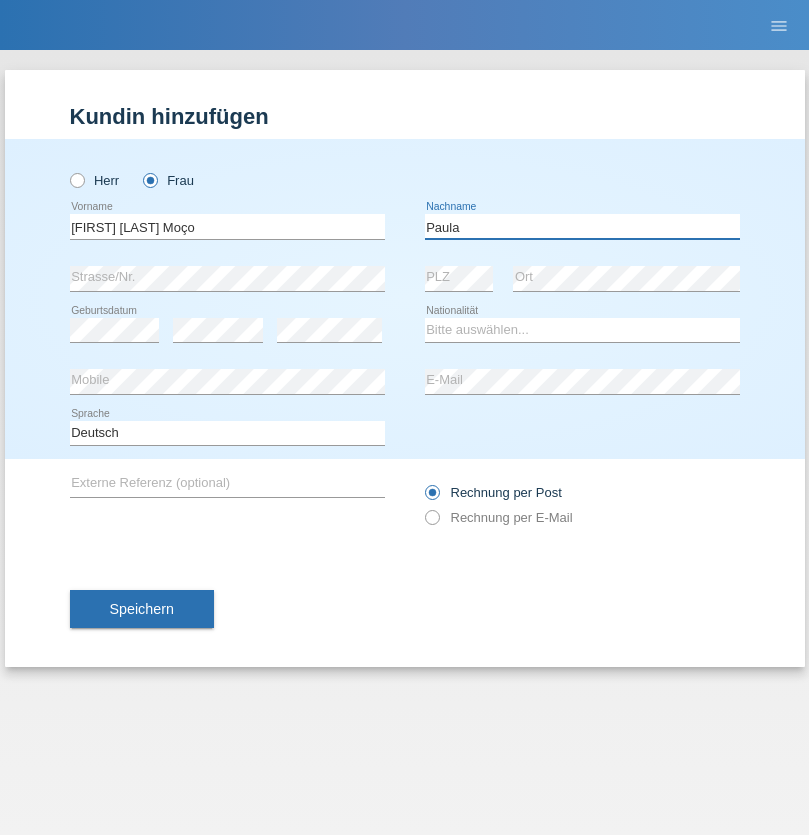 type on "Paula" 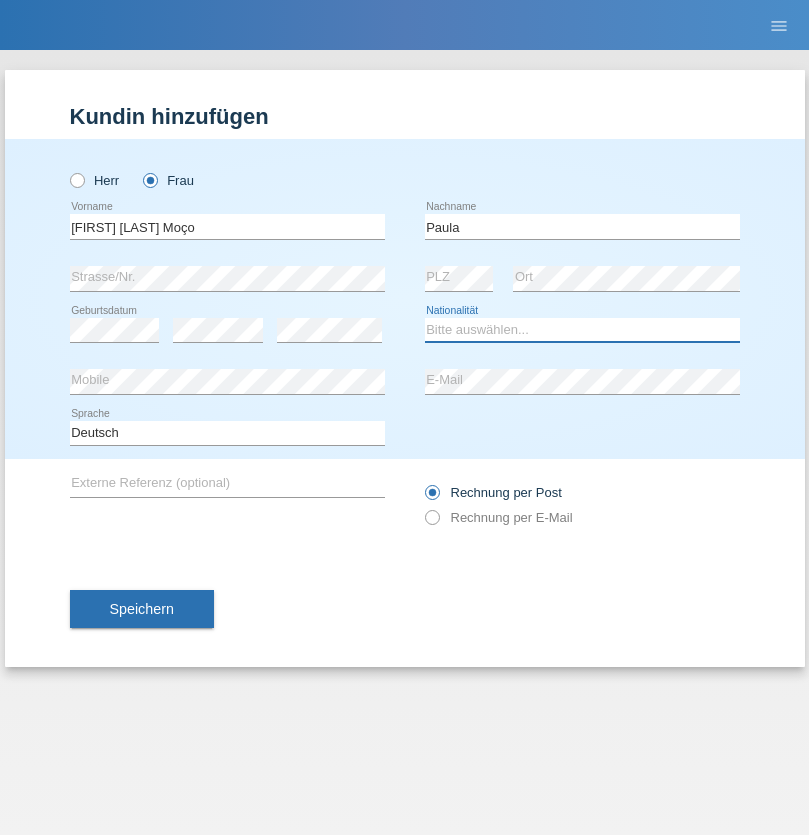 select on "PT" 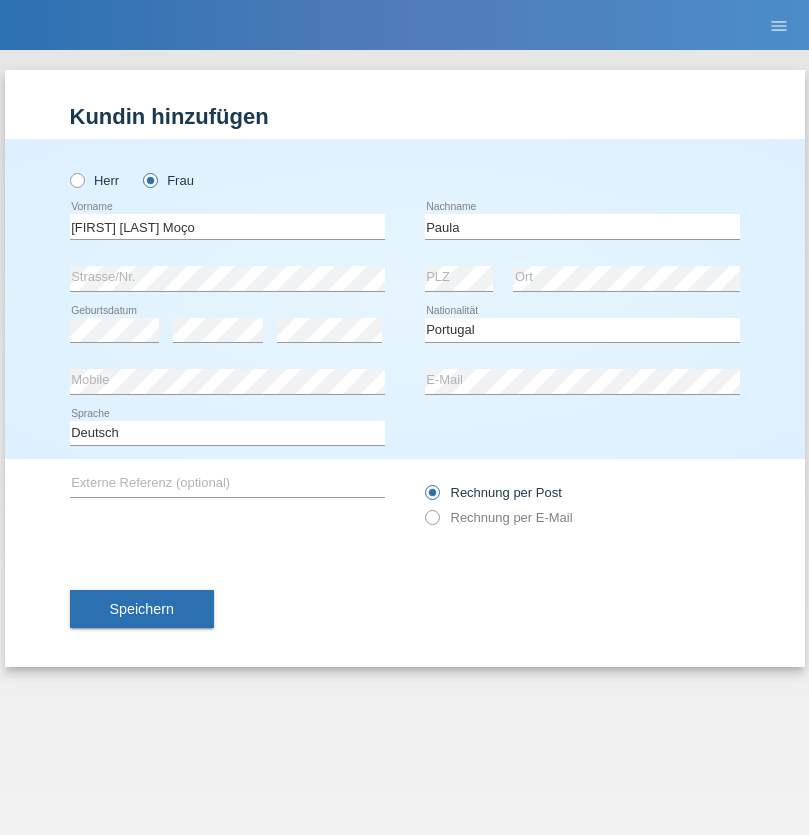 select on "C" 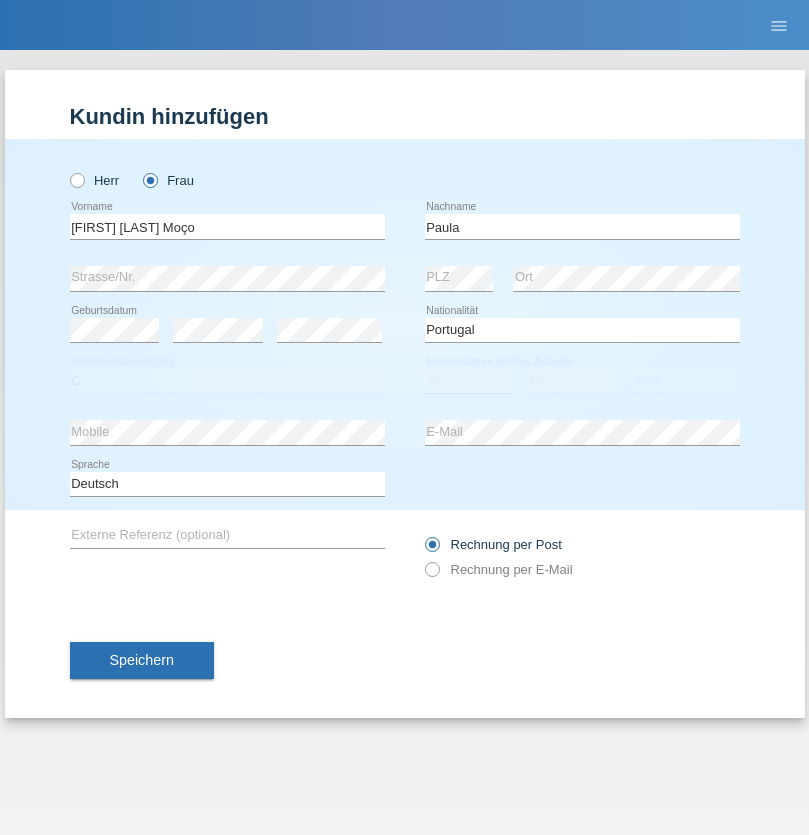 select on "28" 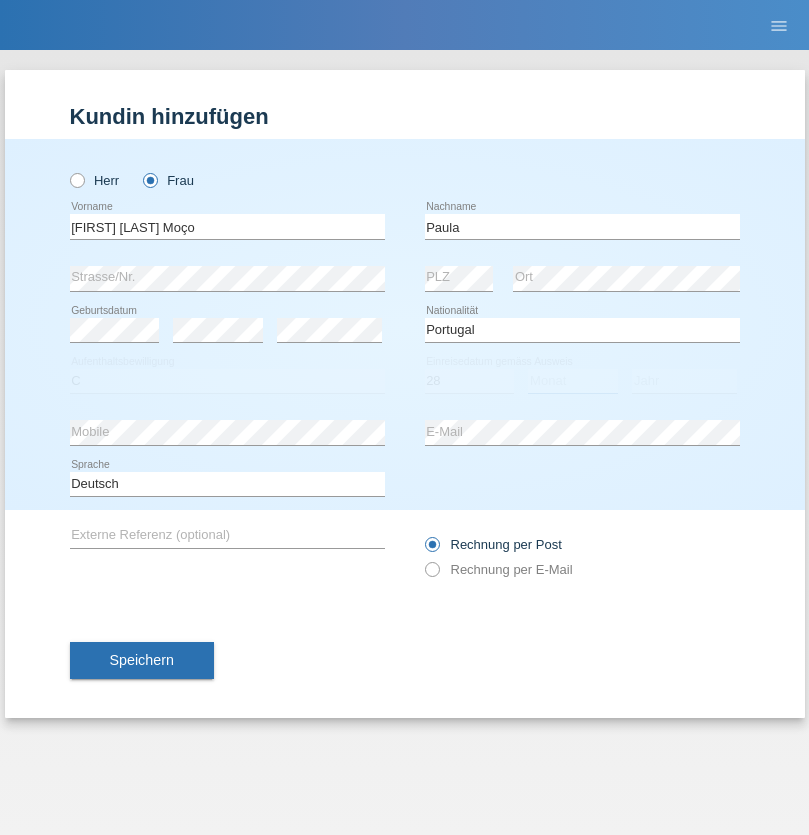 select on "03" 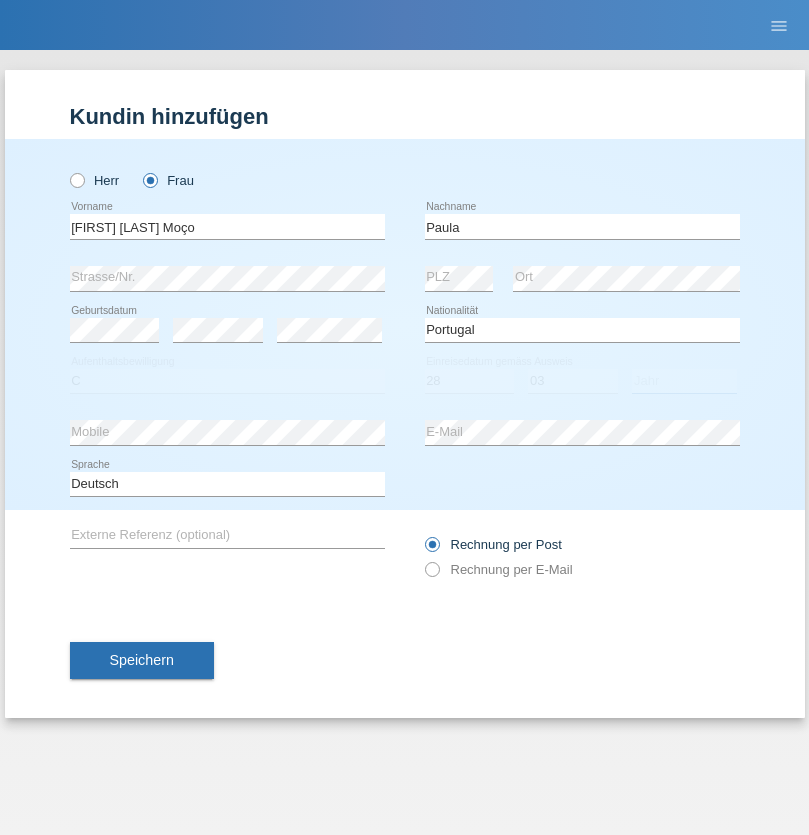 select on "2005" 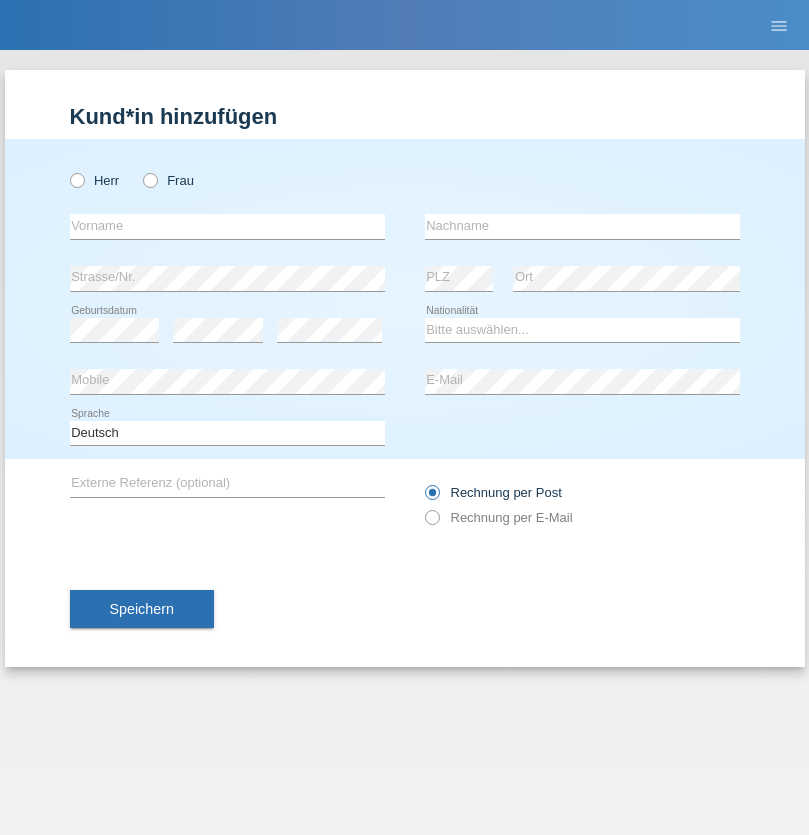 scroll, scrollTop: 0, scrollLeft: 0, axis: both 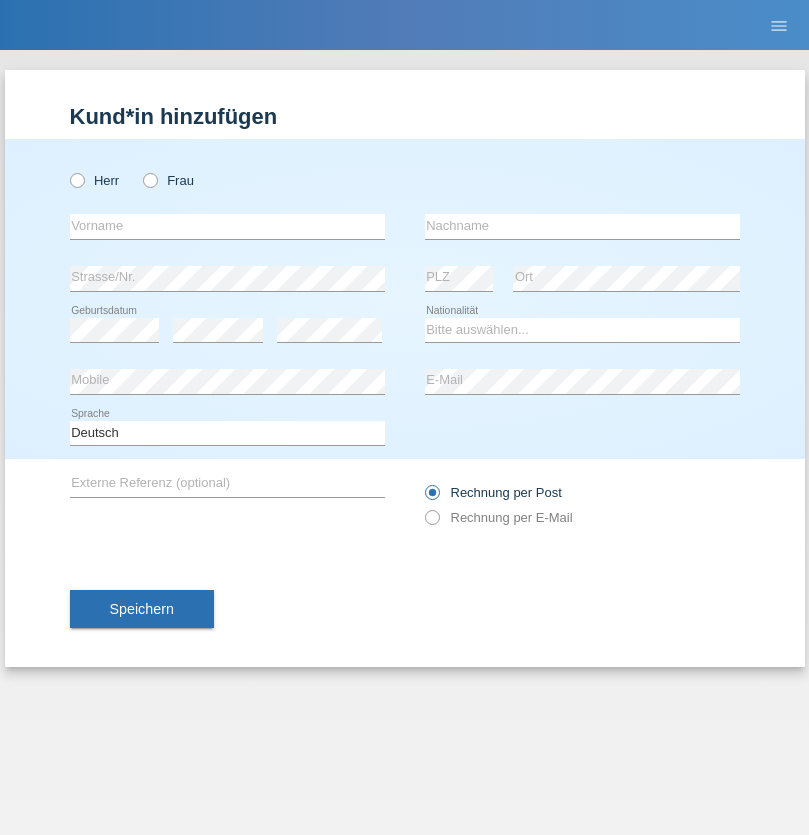 radio on "true" 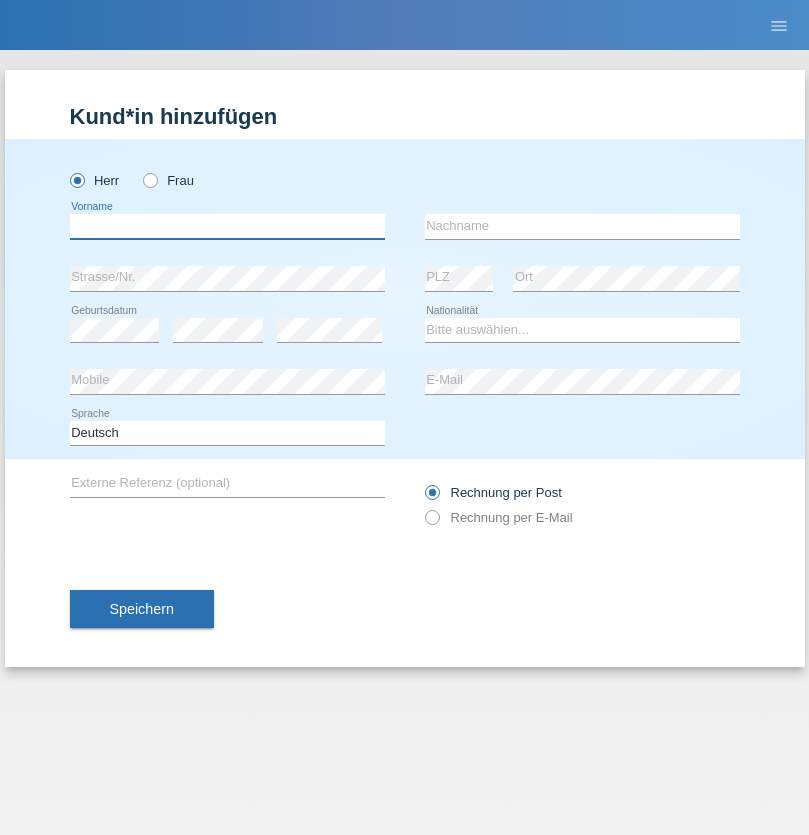 click at bounding box center (227, 226) 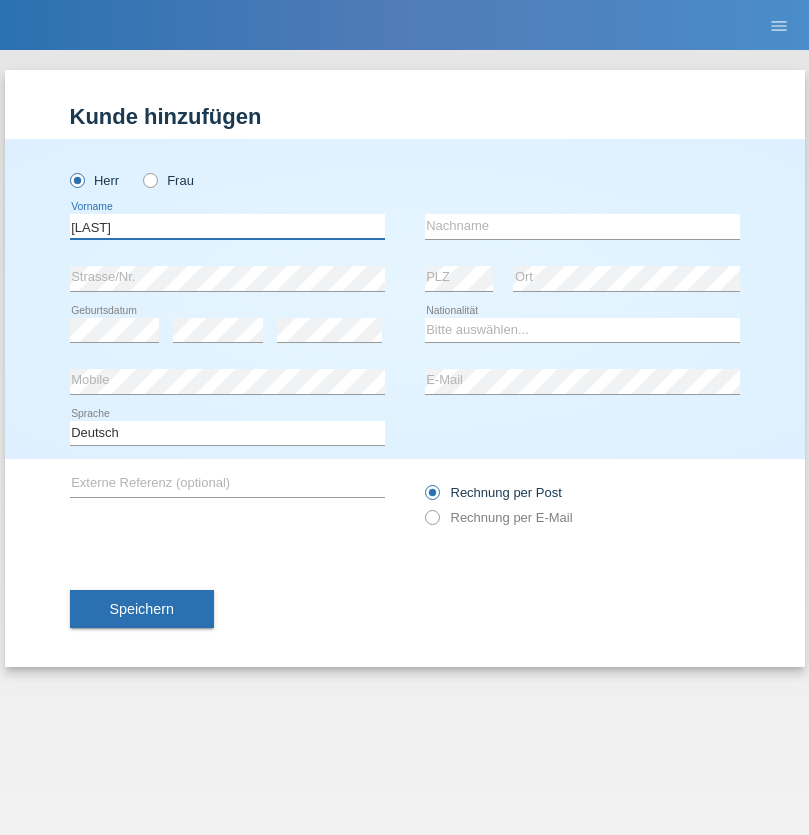 type on "Thivagaran" 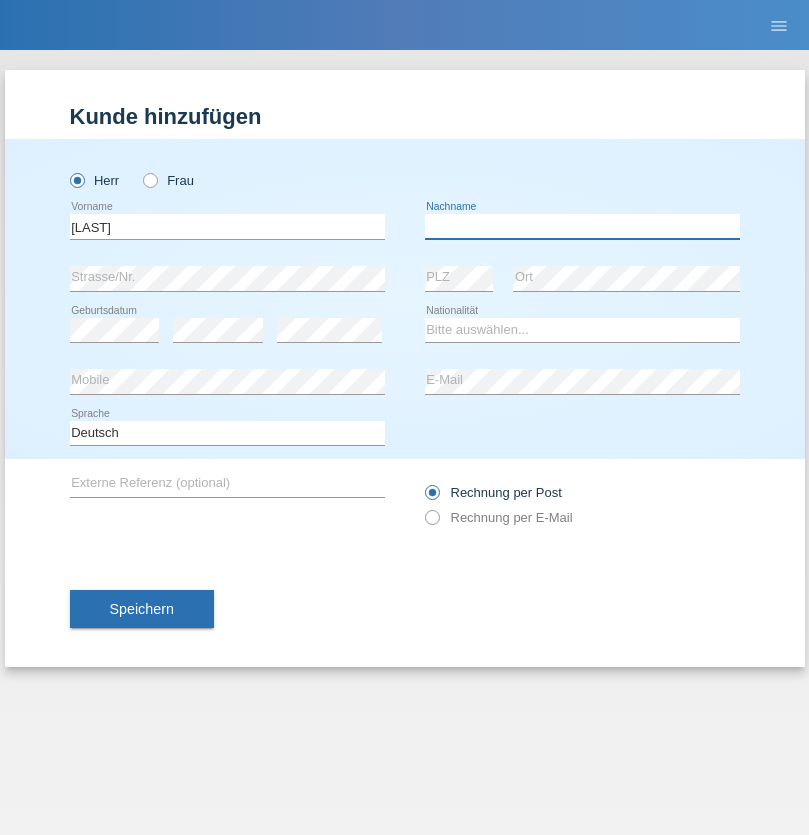 click at bounding box center (582, 226) 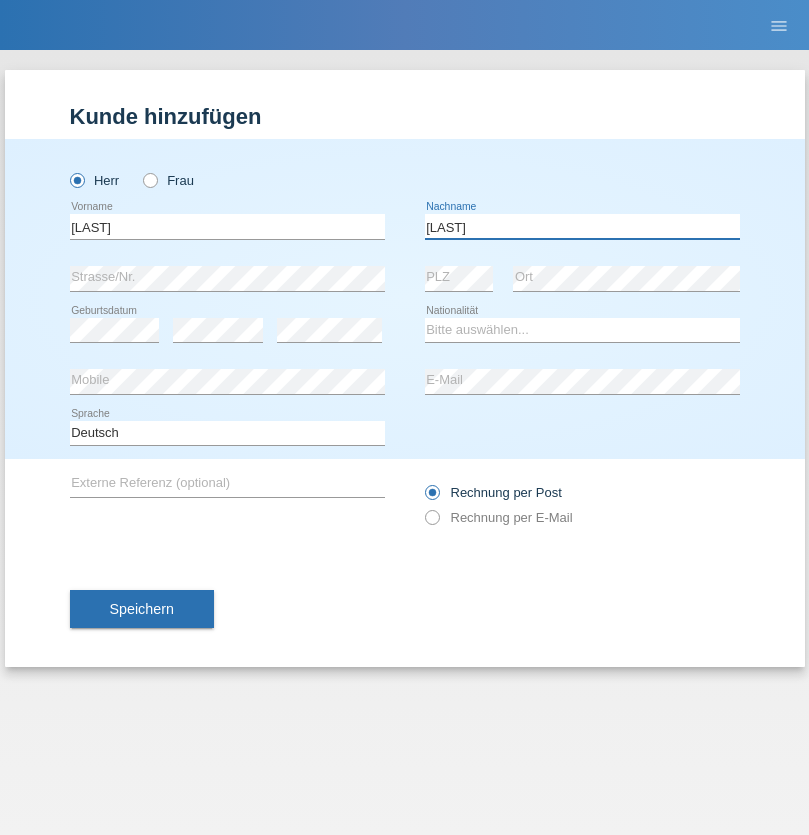 type on "Selvanayagam" 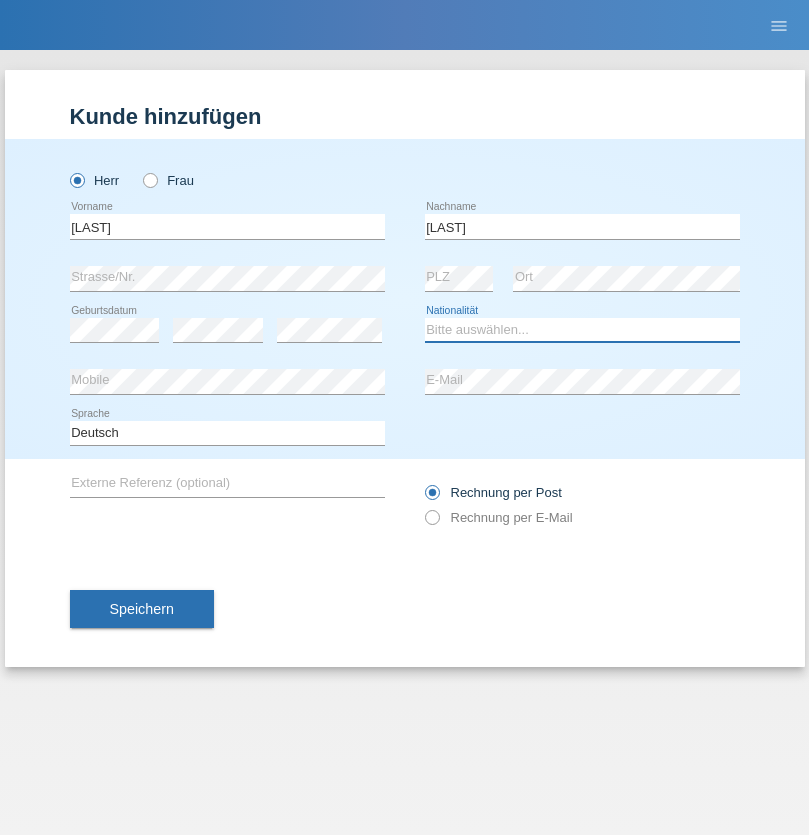 select on "LK" 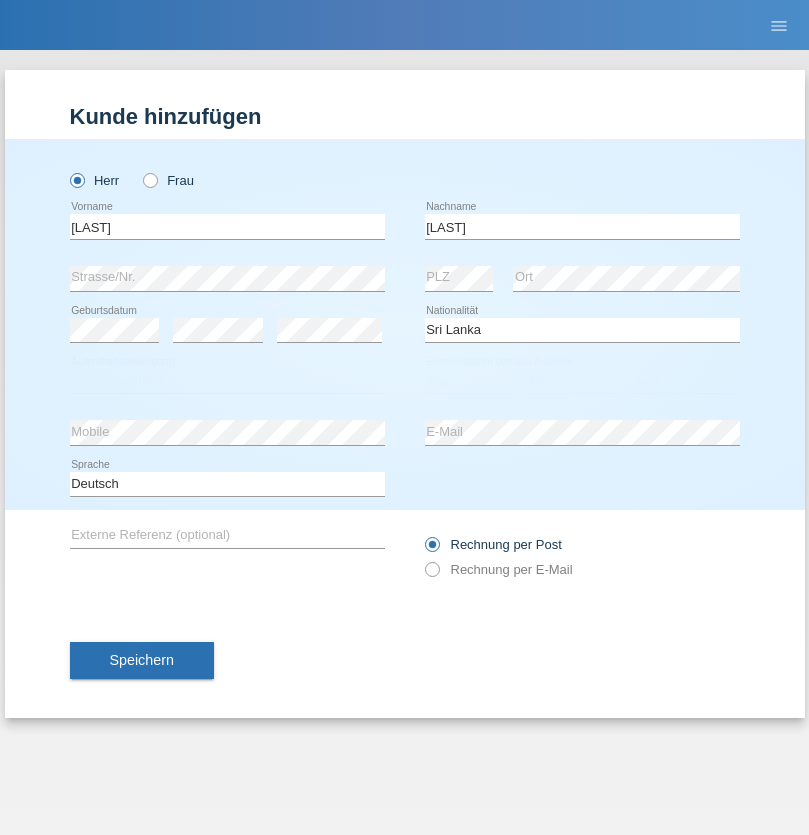 select on "C" 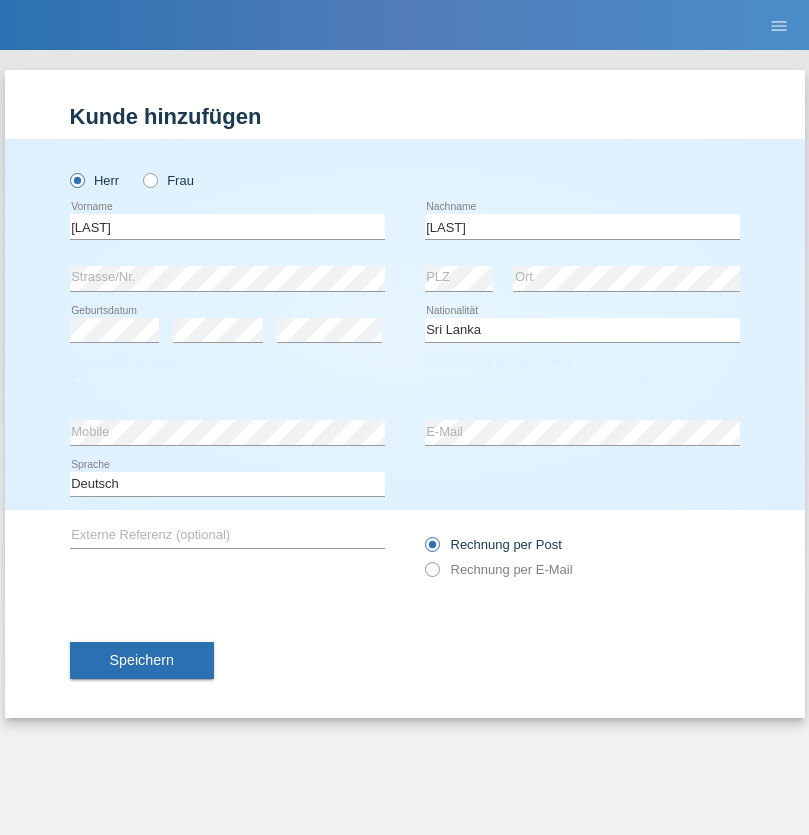 select on "23" 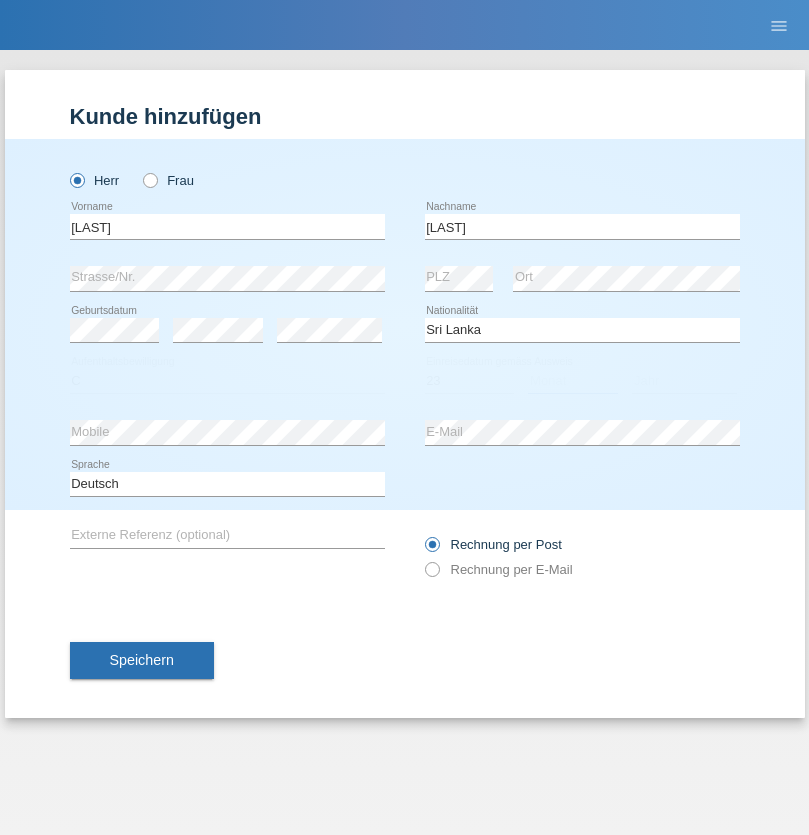 select on "03" 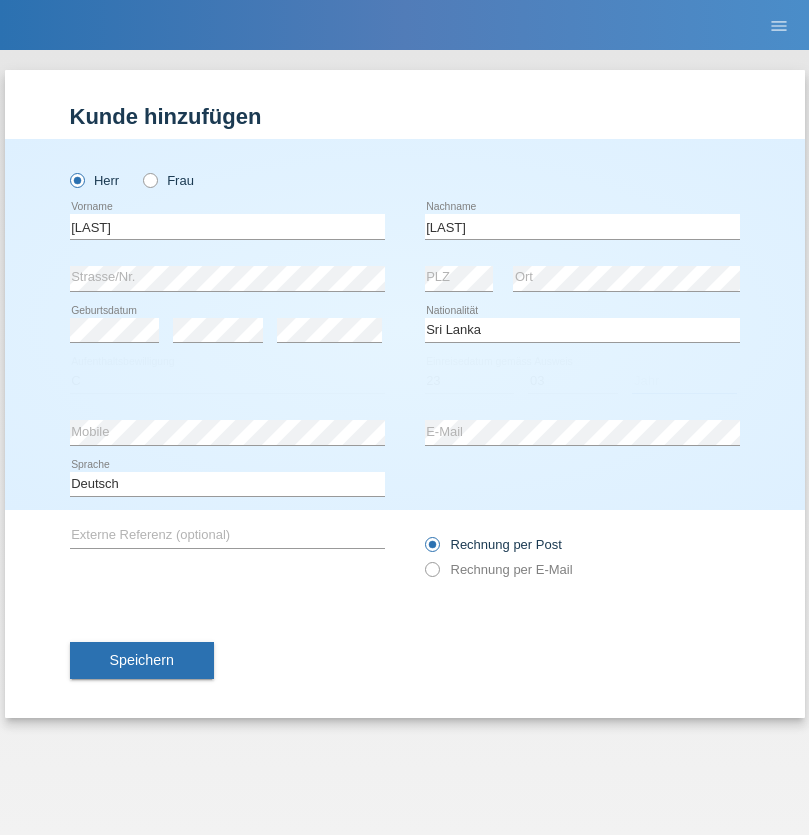 select on "2021" 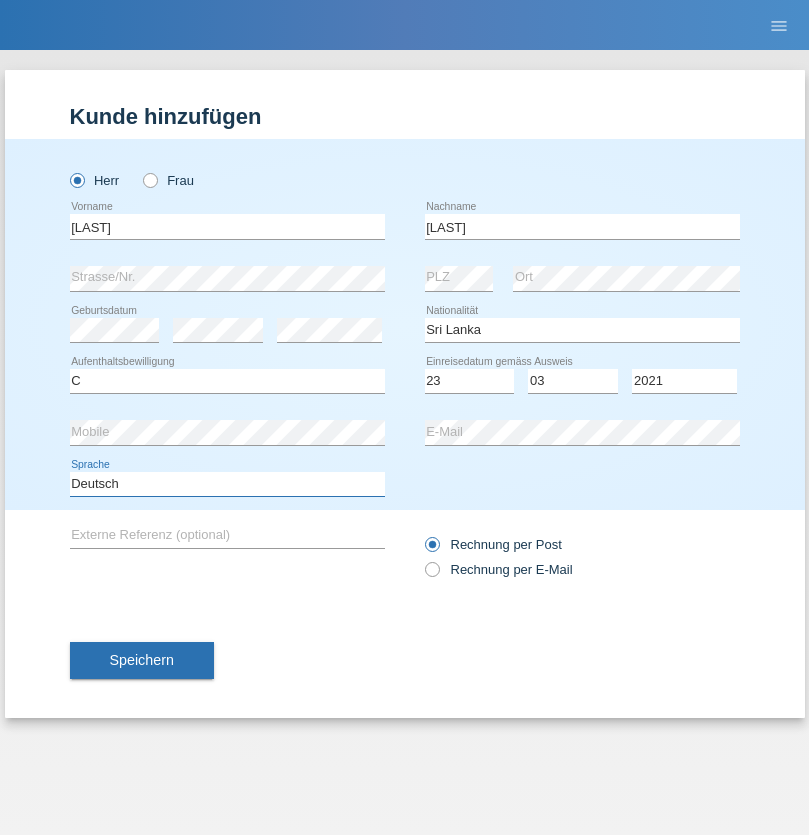 select on "en" 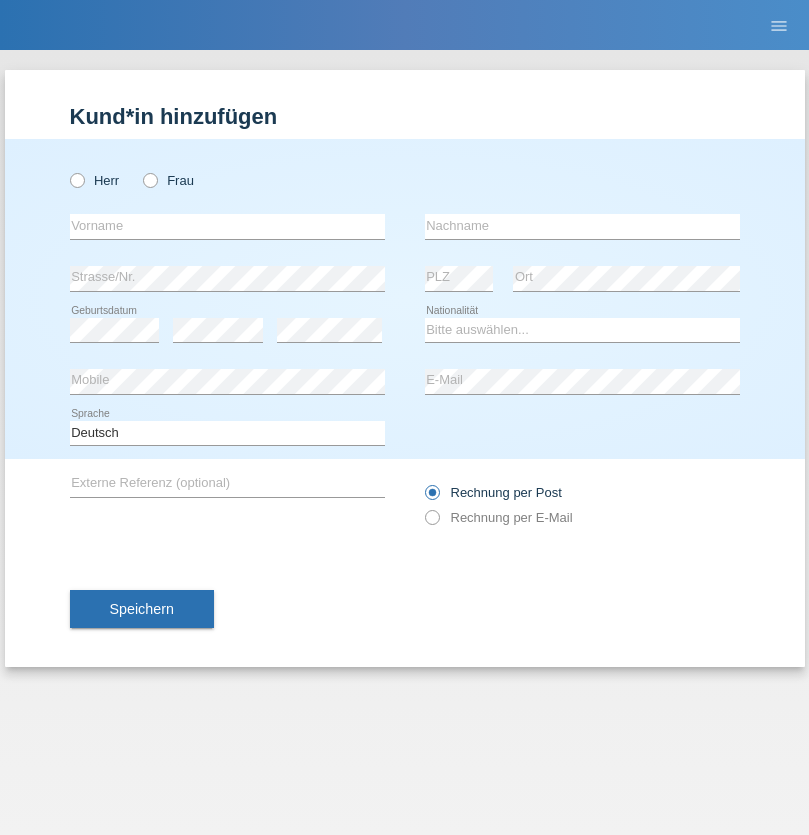 scroll, scrollTop: 0, scrollLeft: 0, axis: both 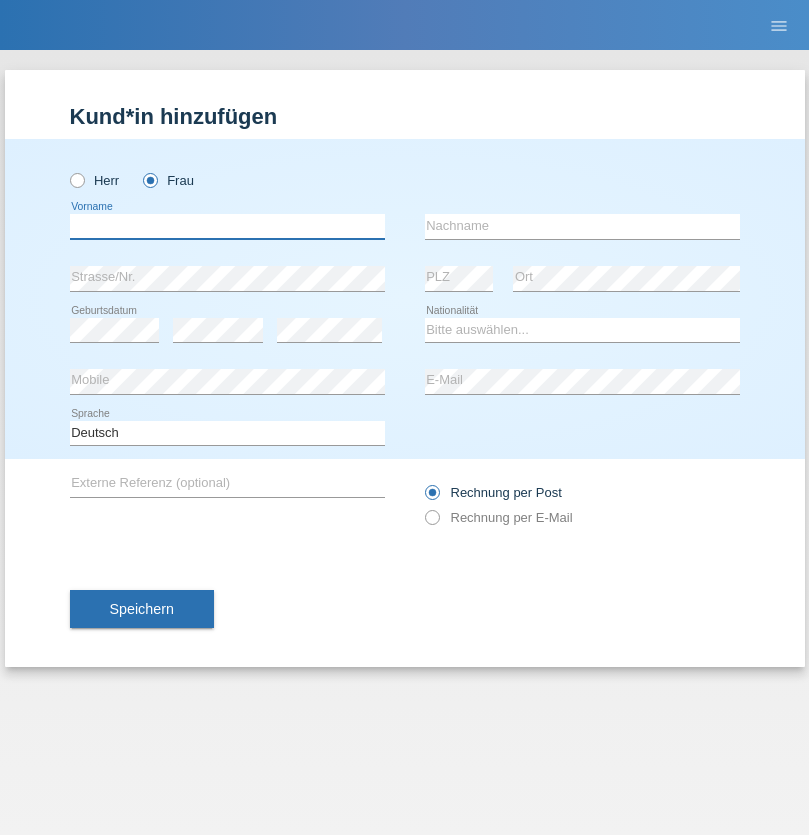 click at bounding box center [227, 226] 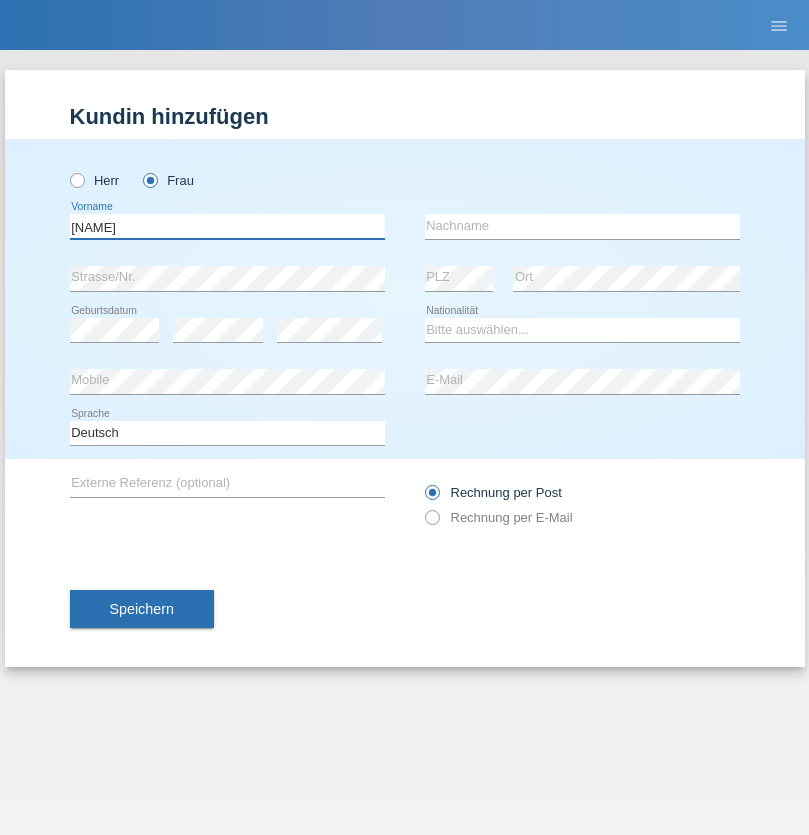 type on "[NAME]" 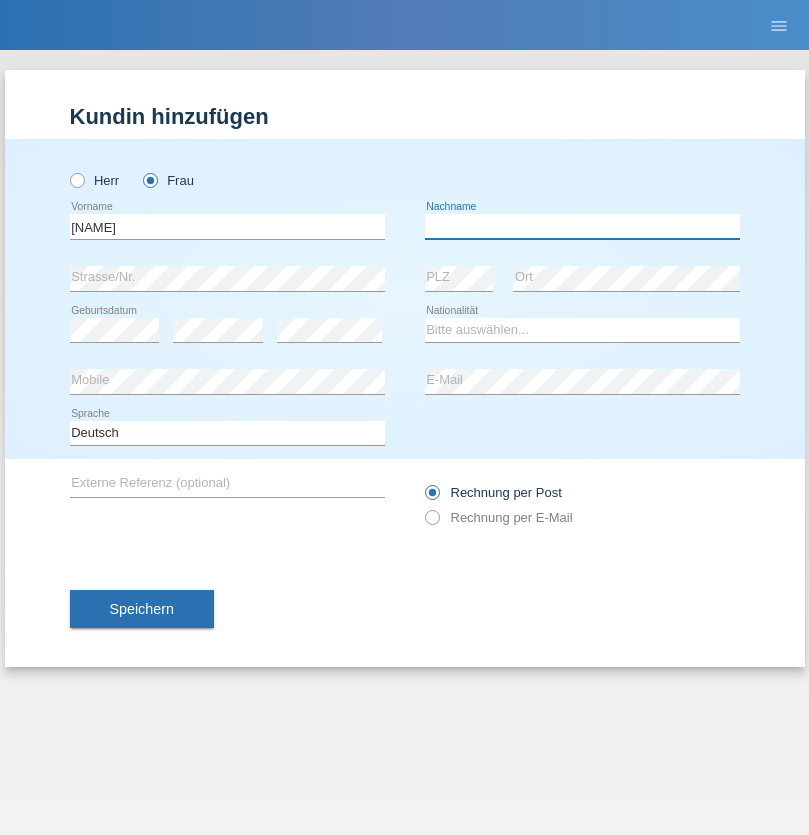 click at bounding box center (582, 226) 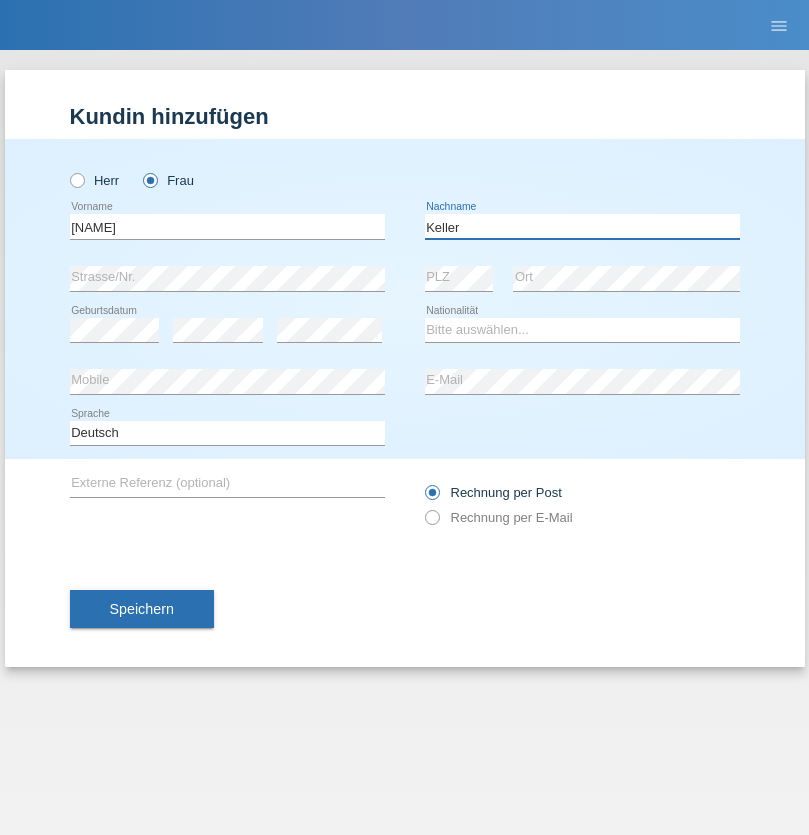 type on "Keller" 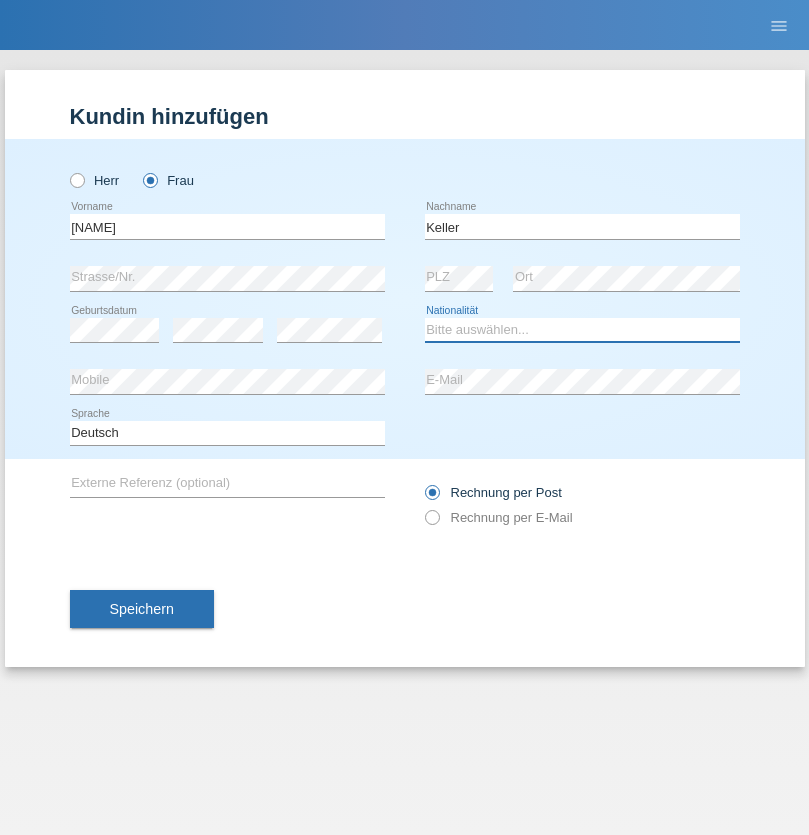 select on "CH" 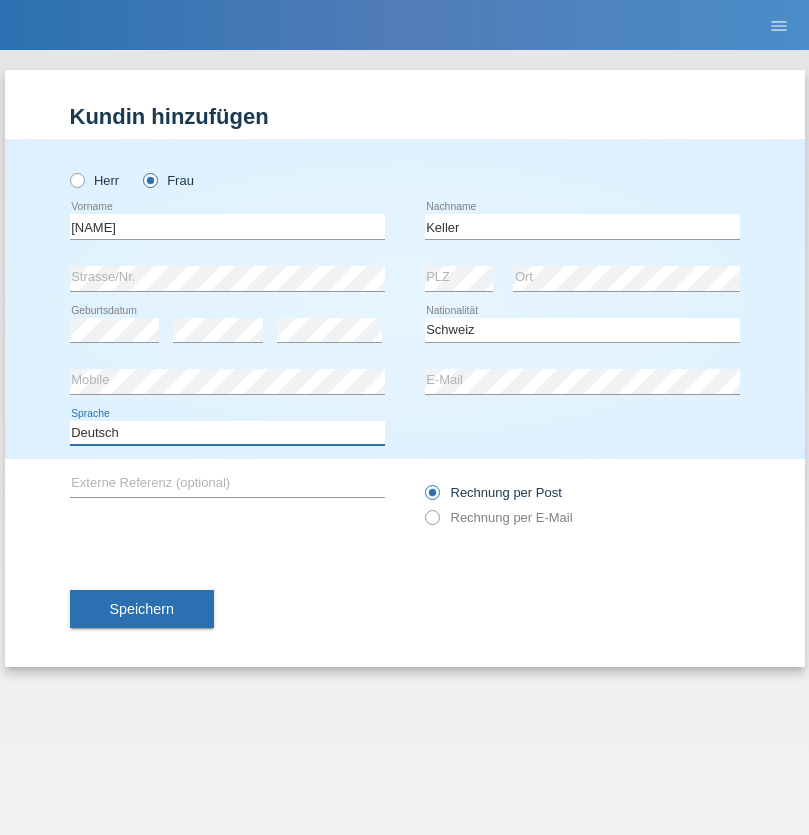select on "en" 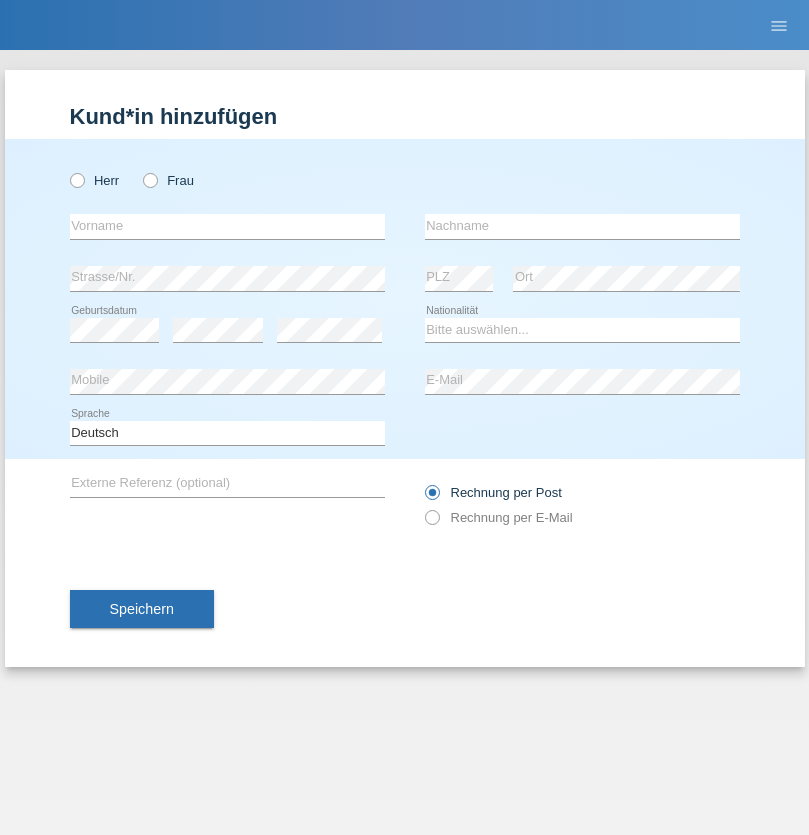 scroll, scrollTop: 0, scrollLeft: 0, axis: both 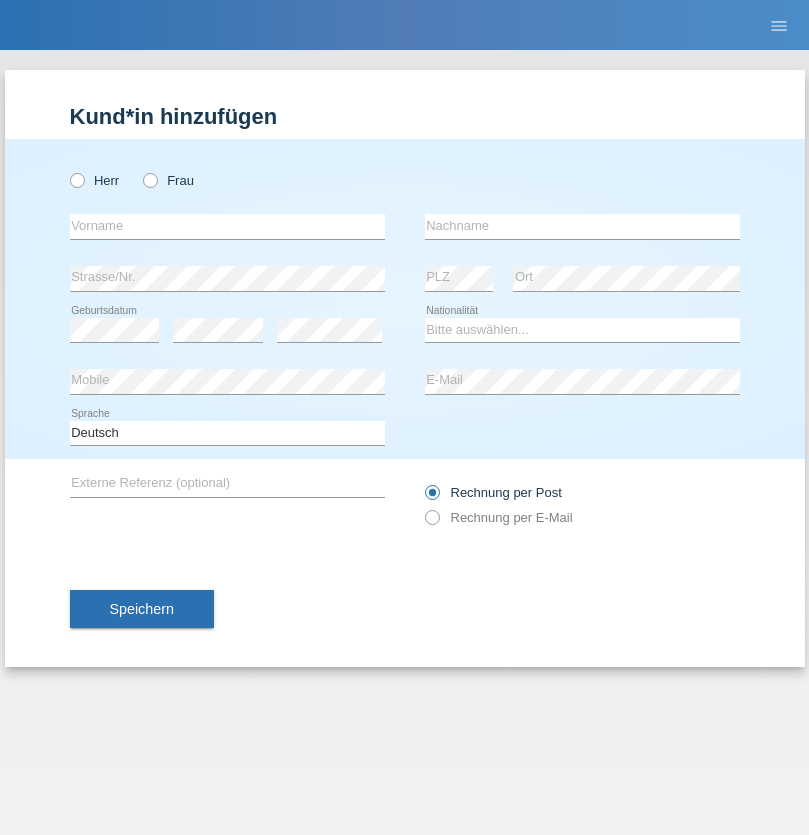 radio on "true" 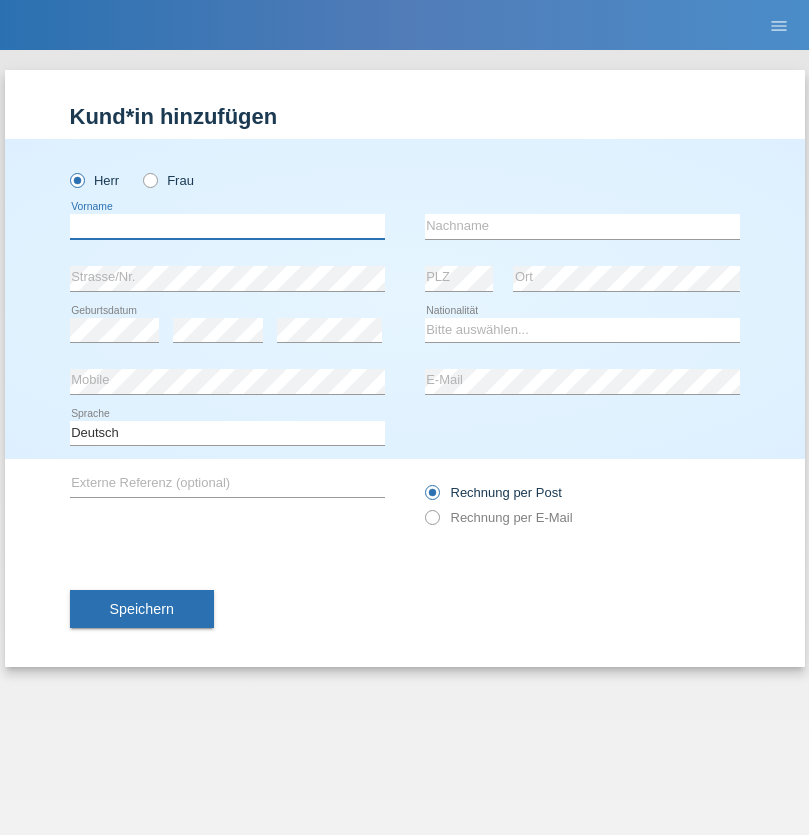 click at bounding box center (227, 226) 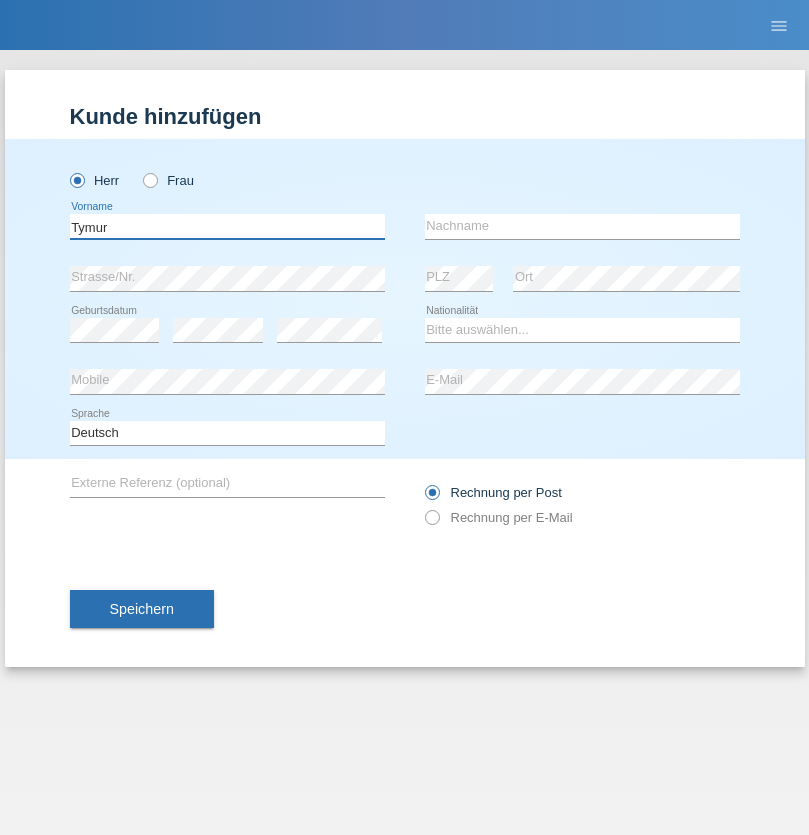 type on "Tymur" 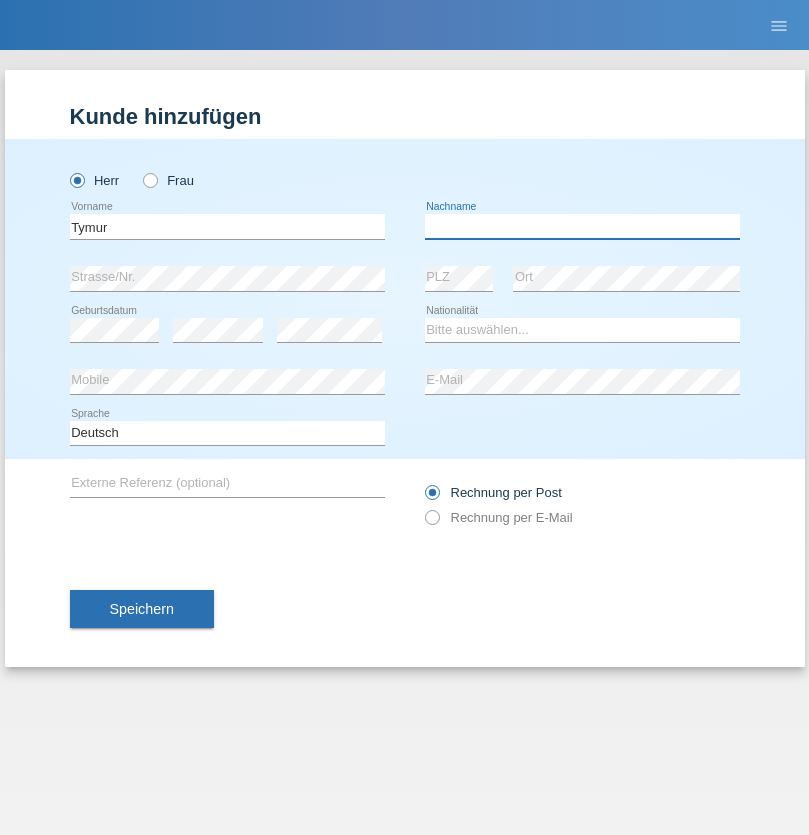 click at bounding box center (582, 226) 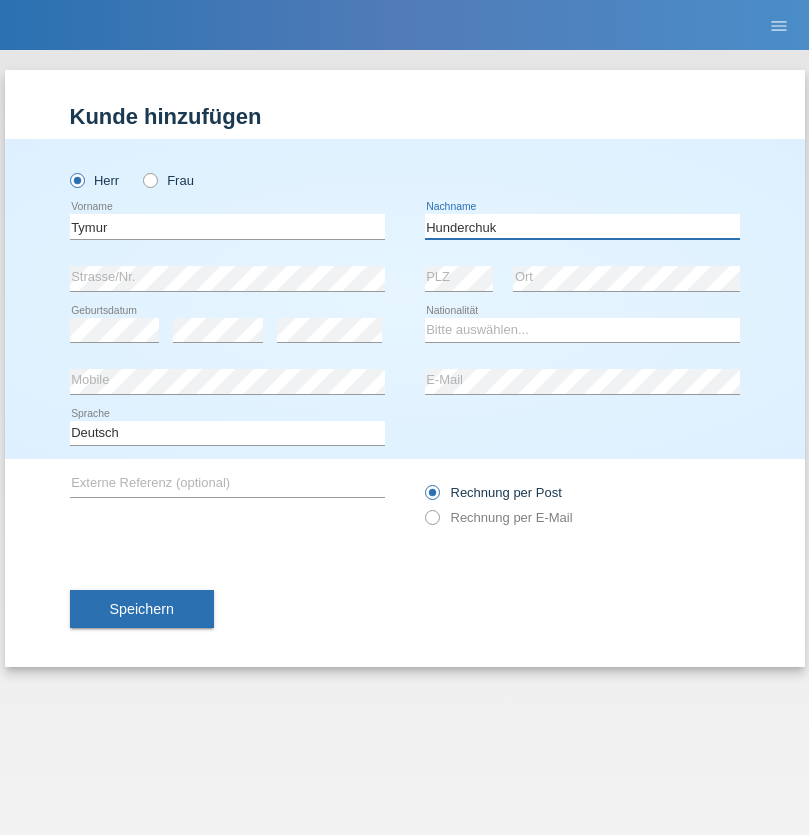 type on "Hunderchuk" 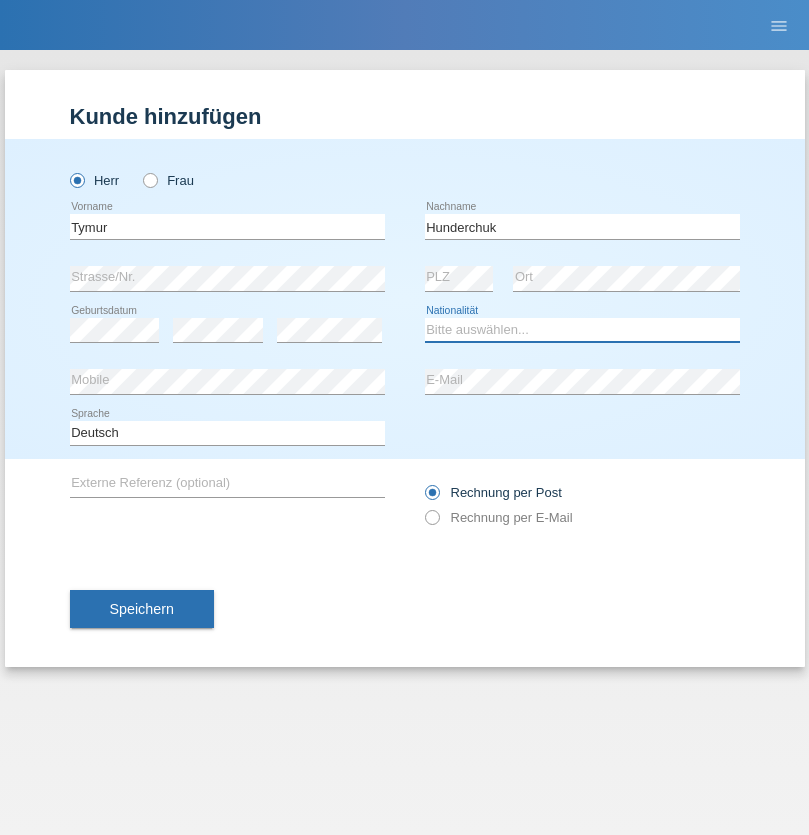 select on "UA" 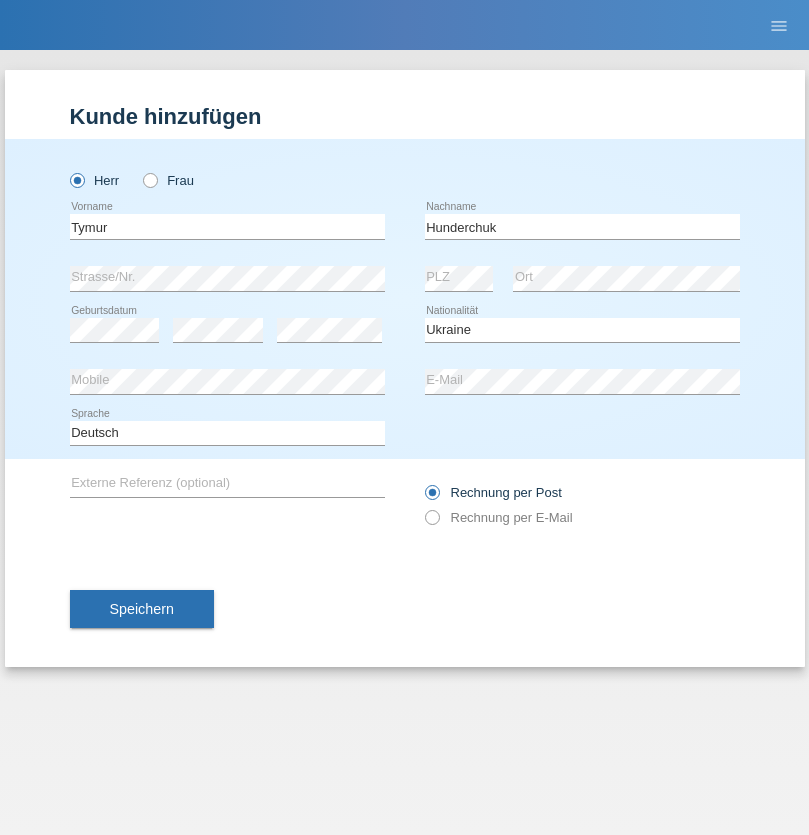 select on "C" 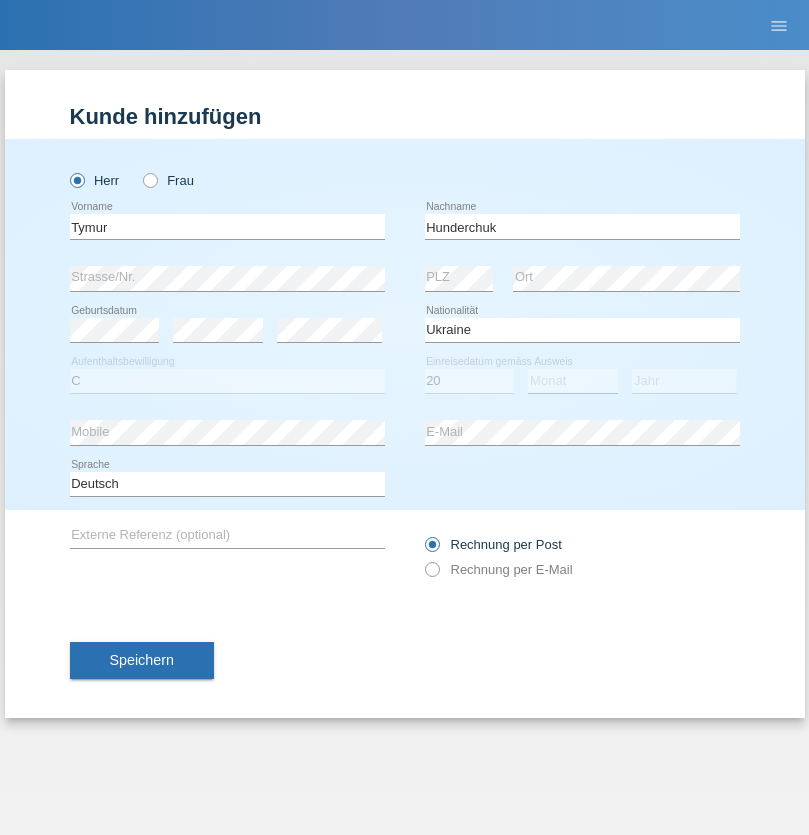 select on "08" 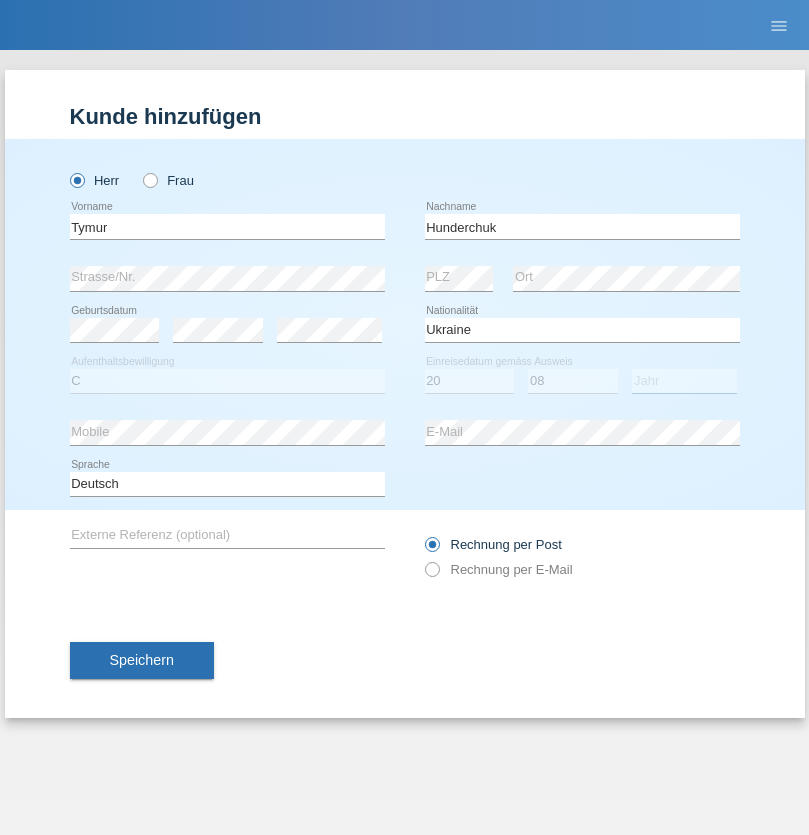 select on "2021" 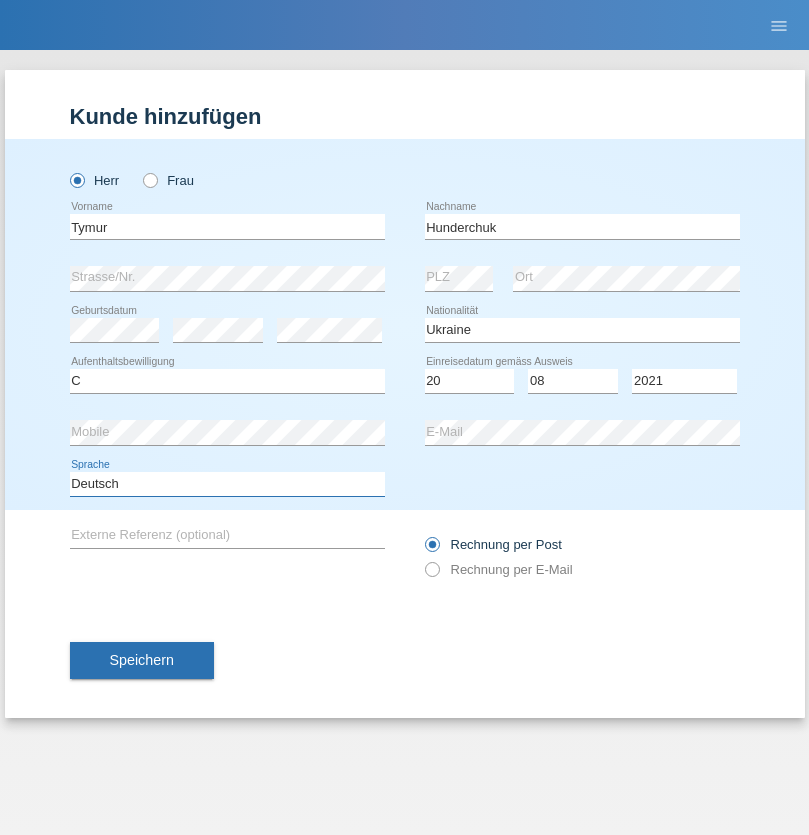 select on "en" 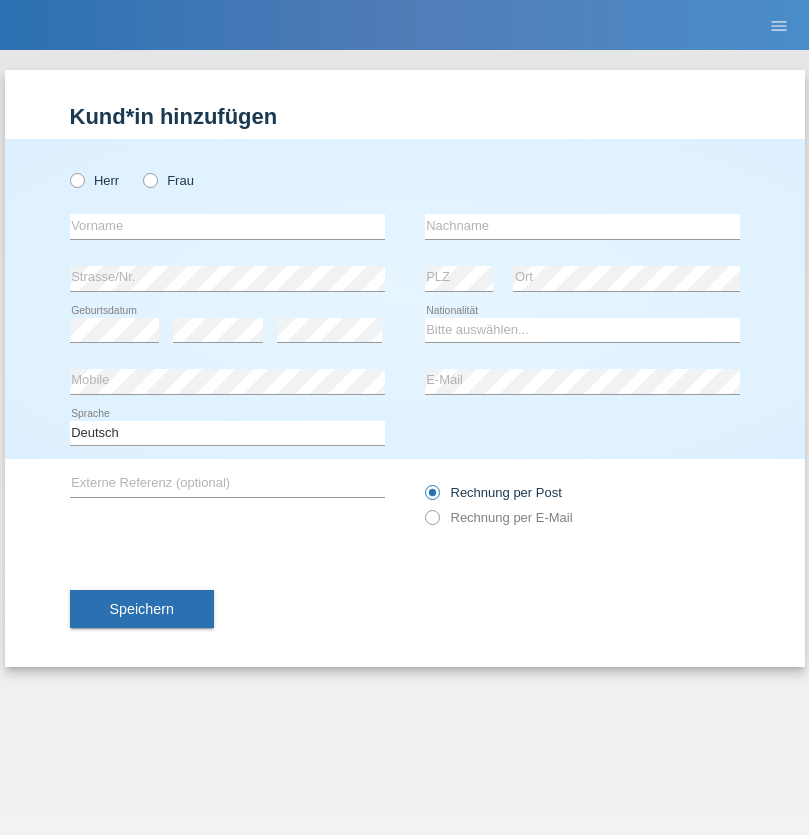 scroll, scrollTop: 0, scrollLeft: 0, axis: both 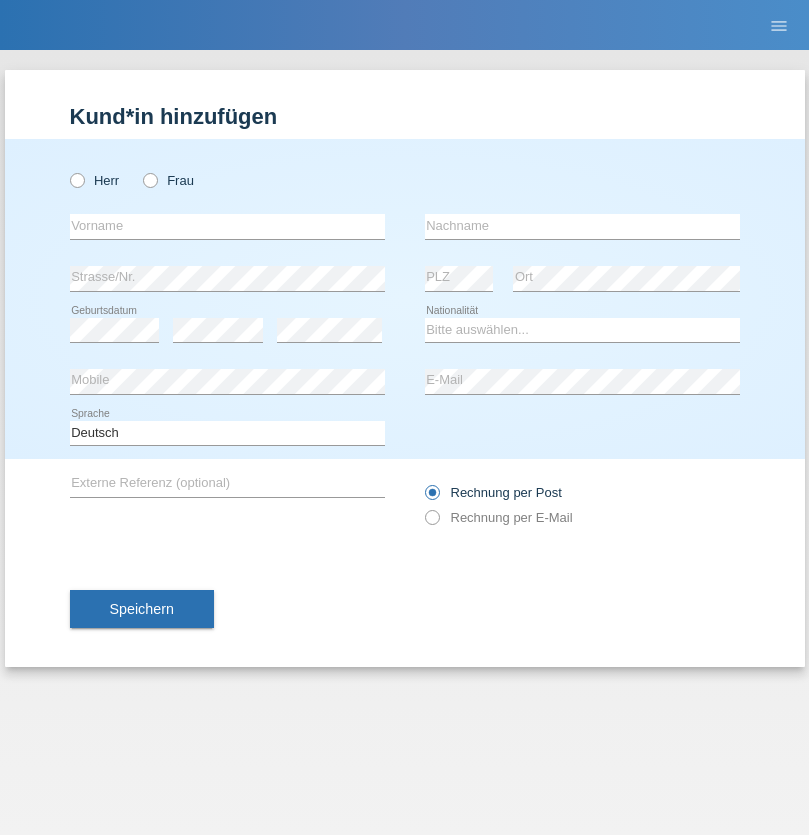 radio on "true" 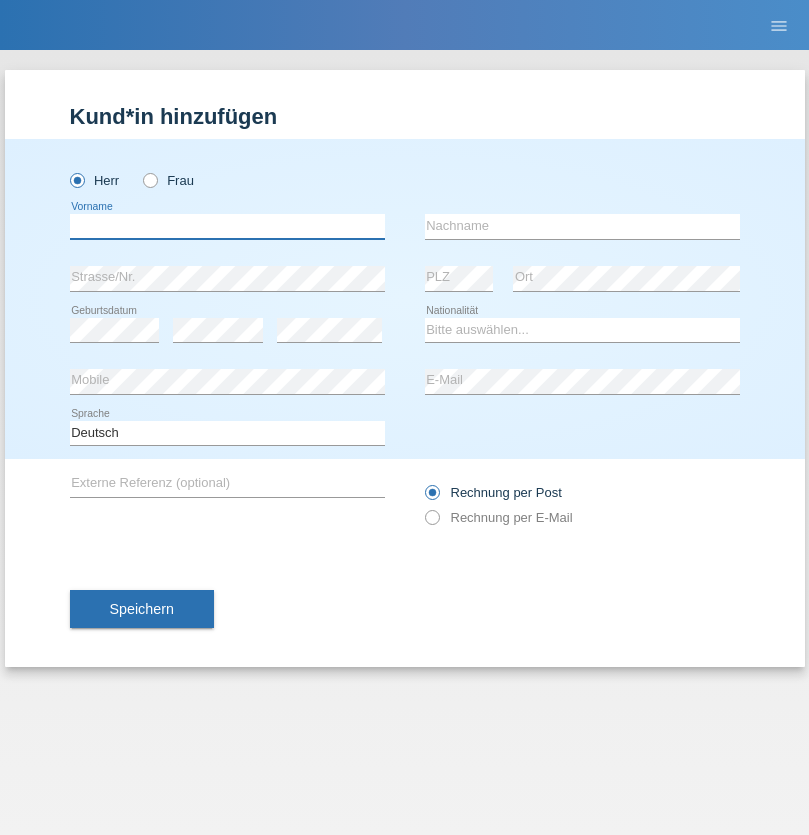click at bounding box center (227, 226) 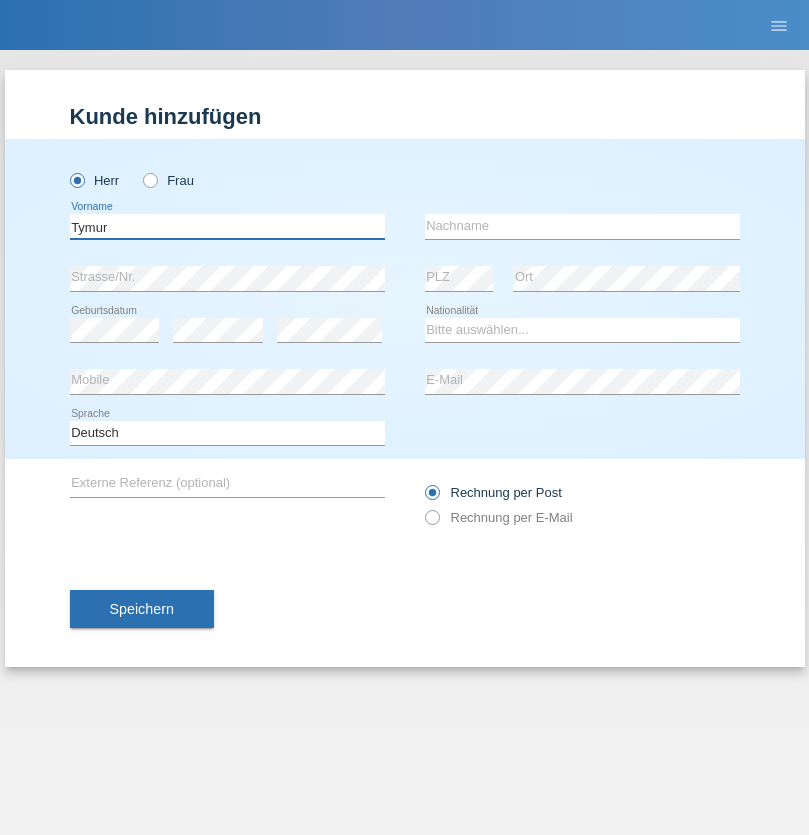 type on "Tymur" 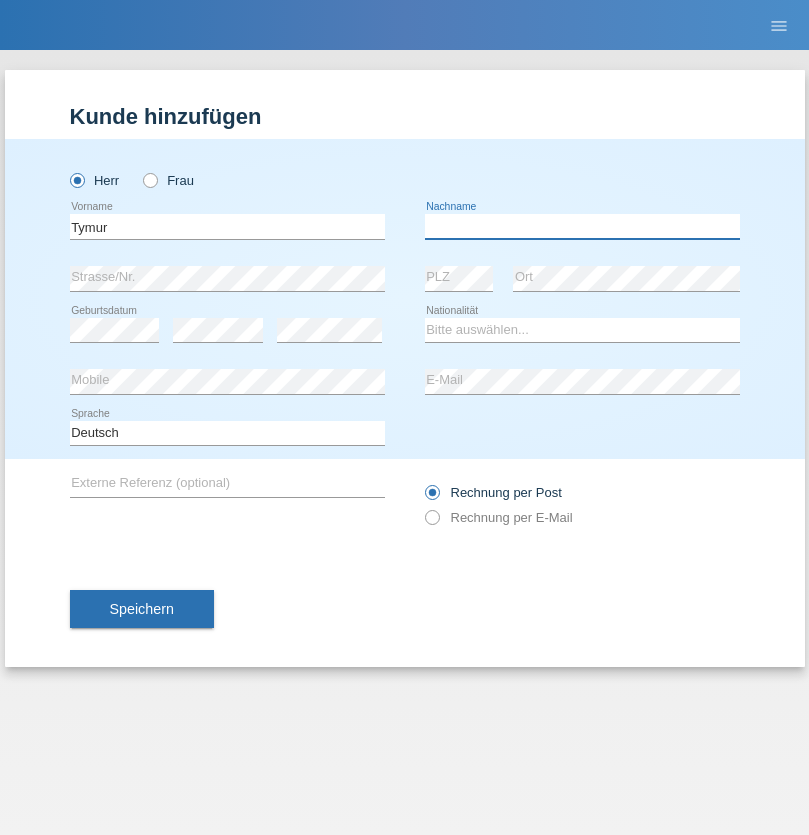 click at bounding box center (582, 226) 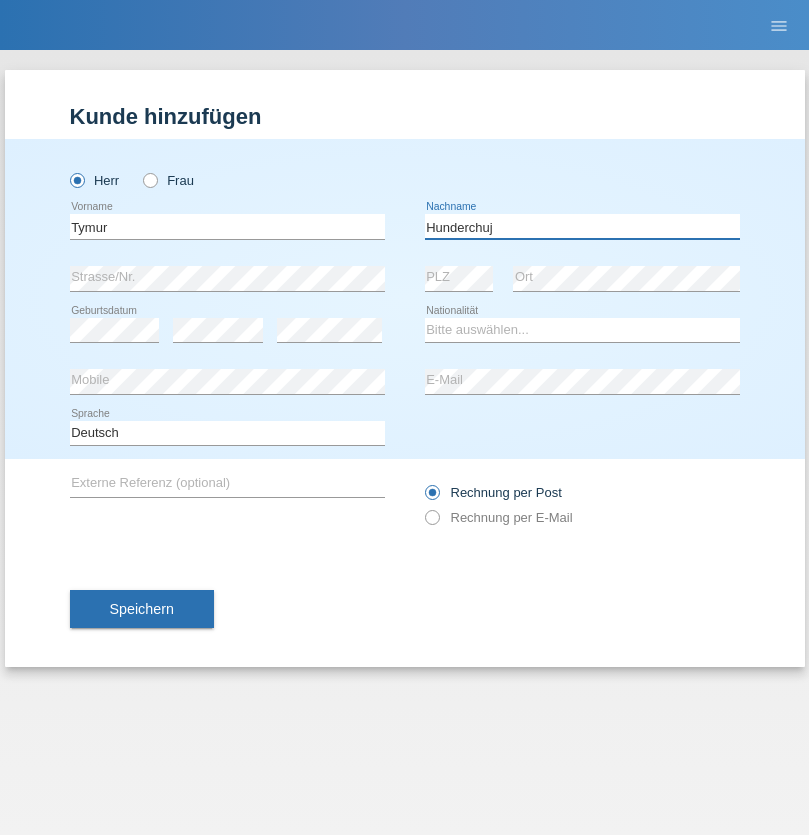type on "Hunderchuj" 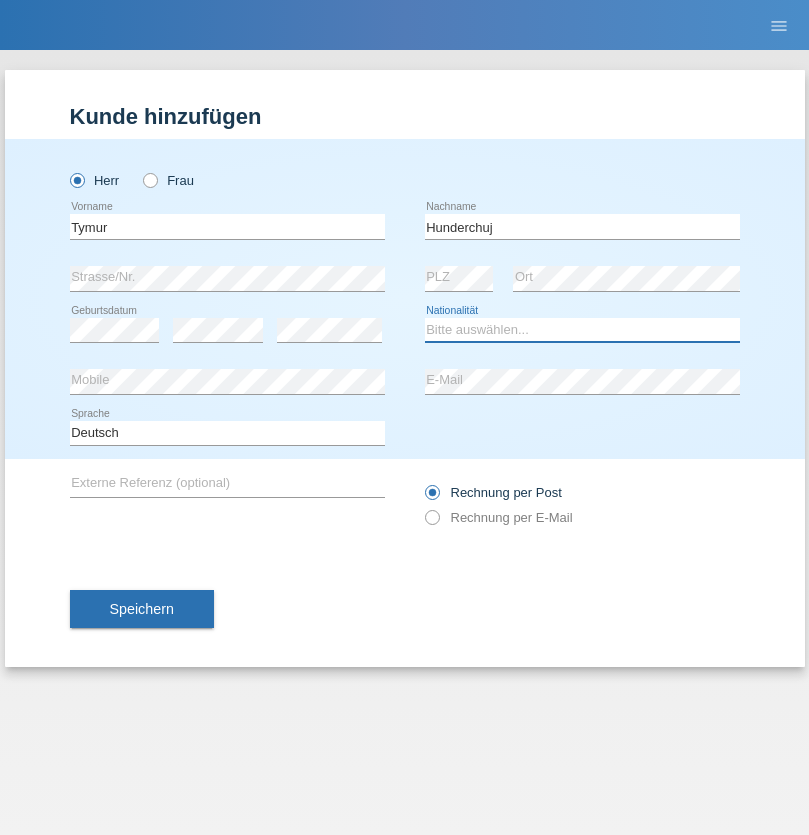 select on "UA" 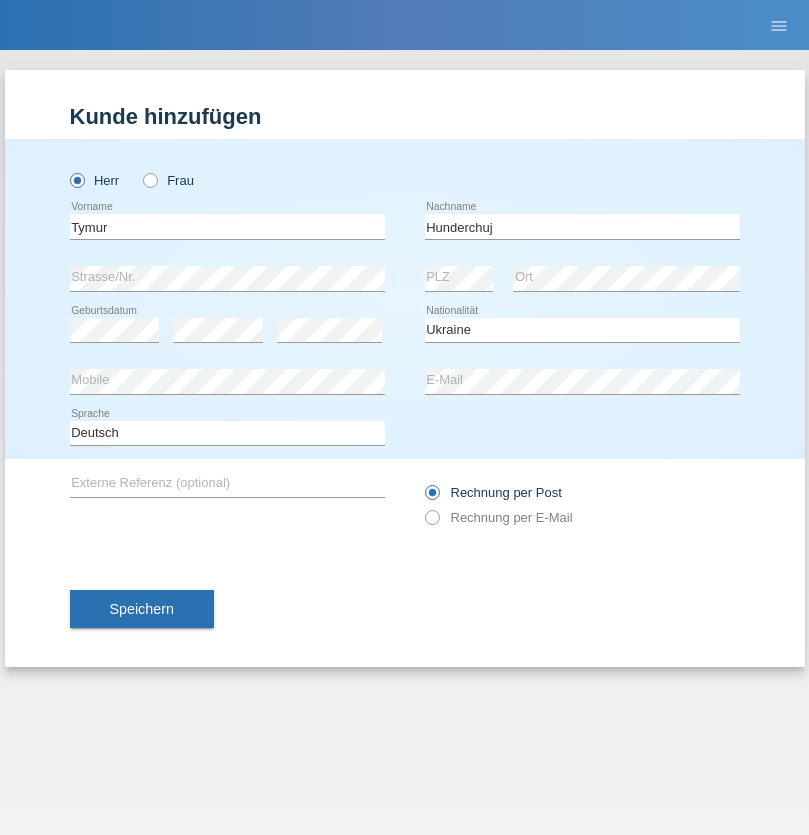 select on "C" 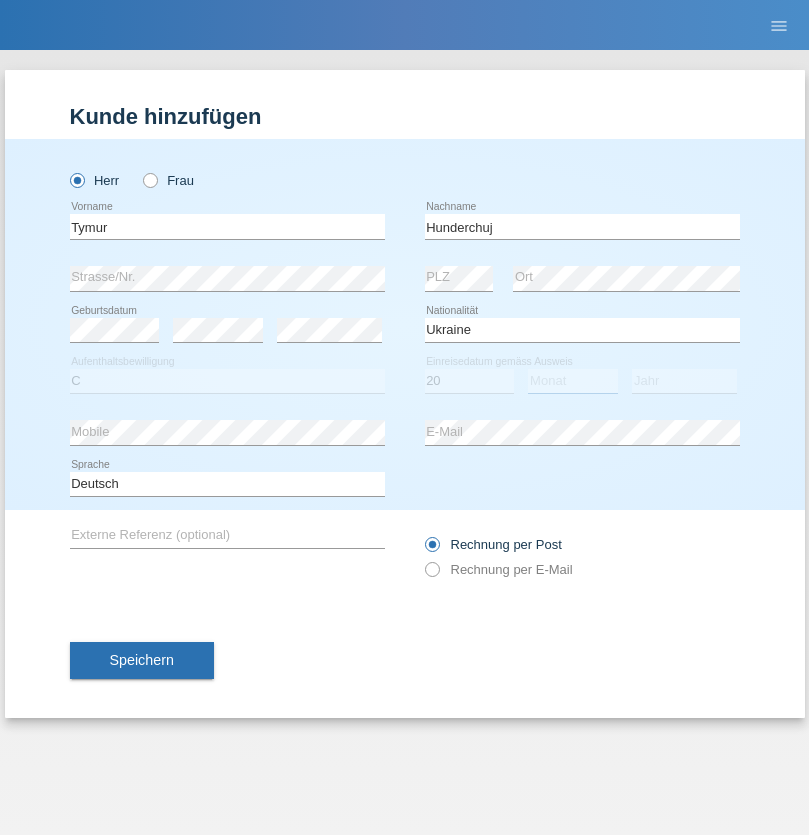 select on "08" 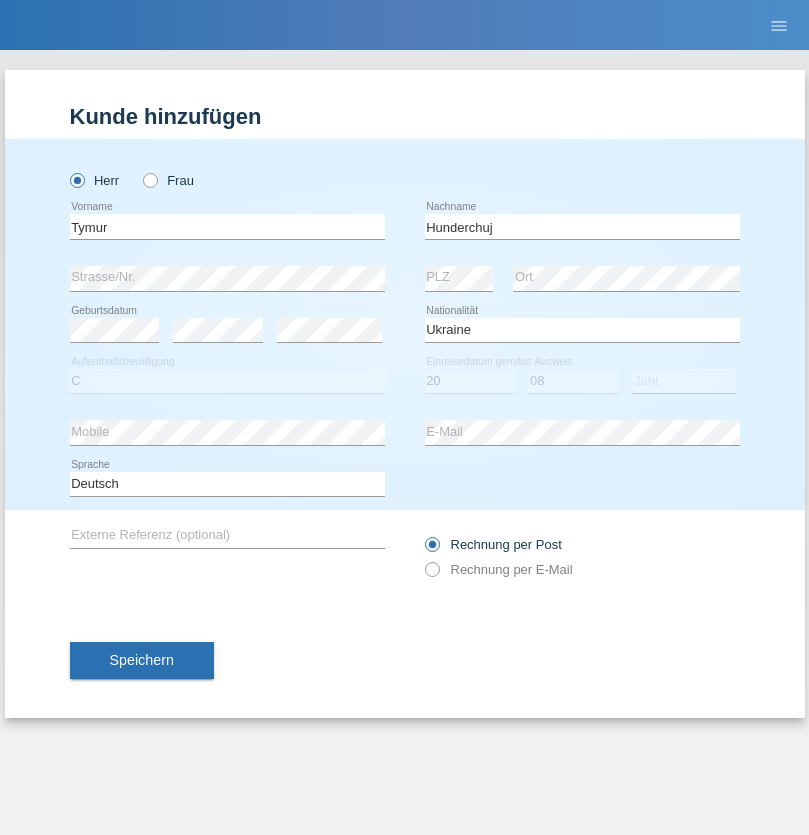 select on "2021" 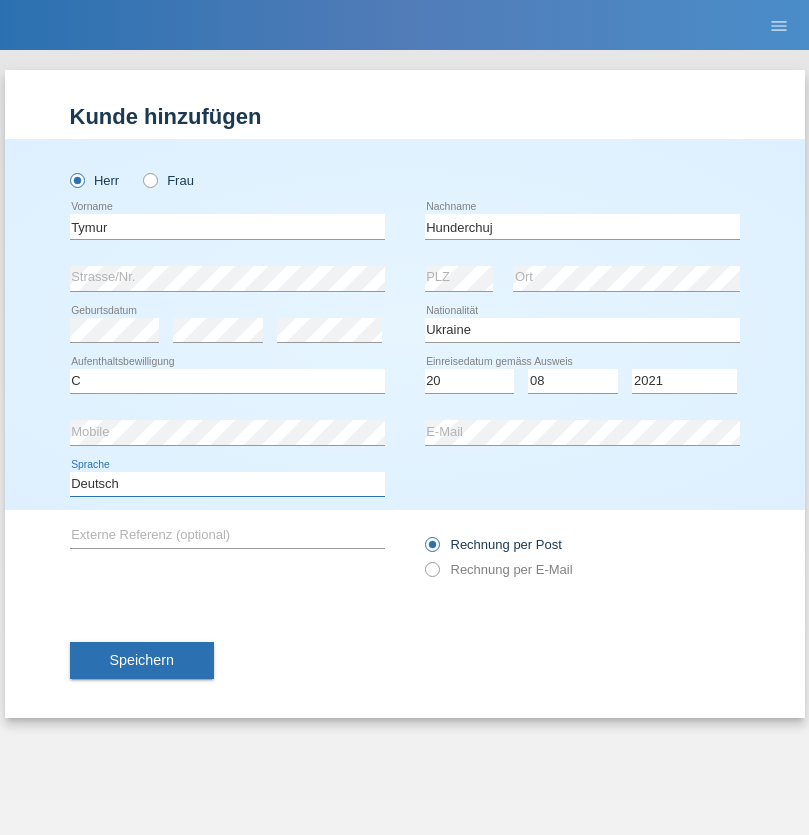 select on "en" 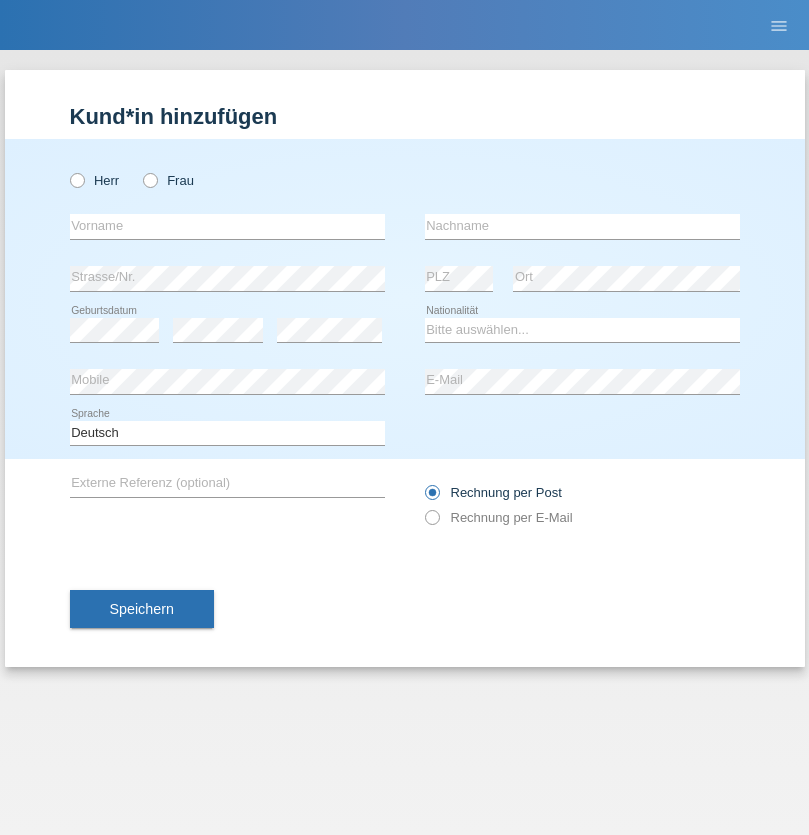 scroll, scrollTop: 0, scrollLeft: 0, axis: both 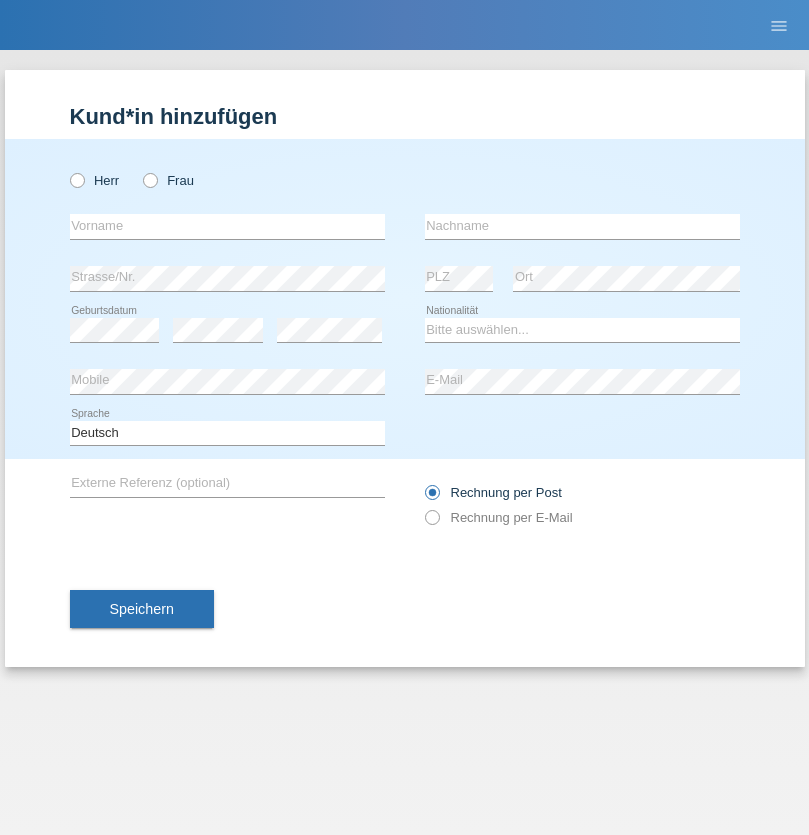 radio on "true" 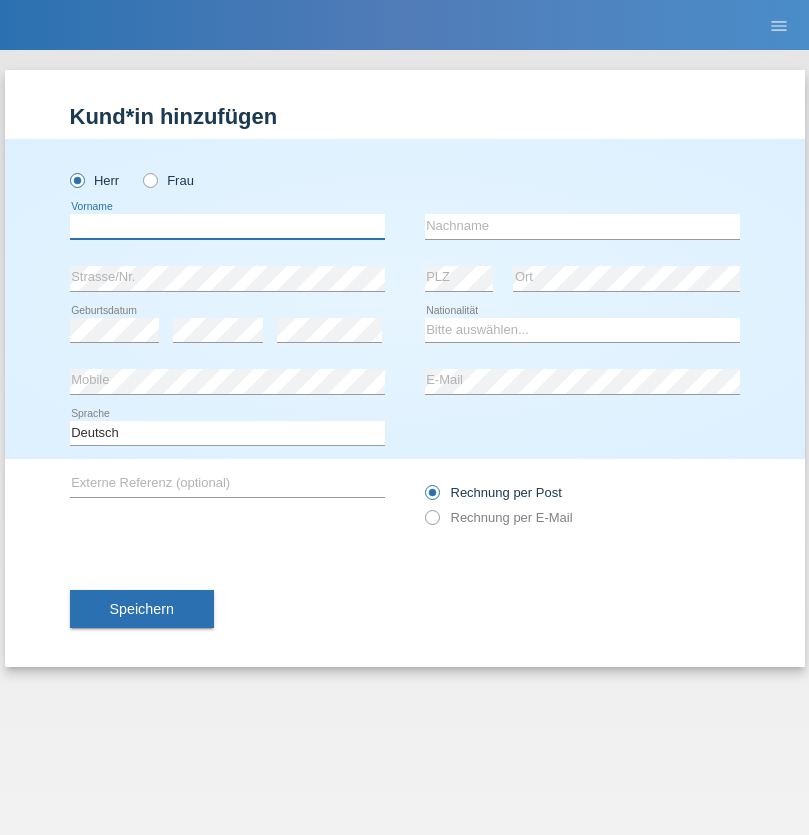 click at bounding box center [227, 226] 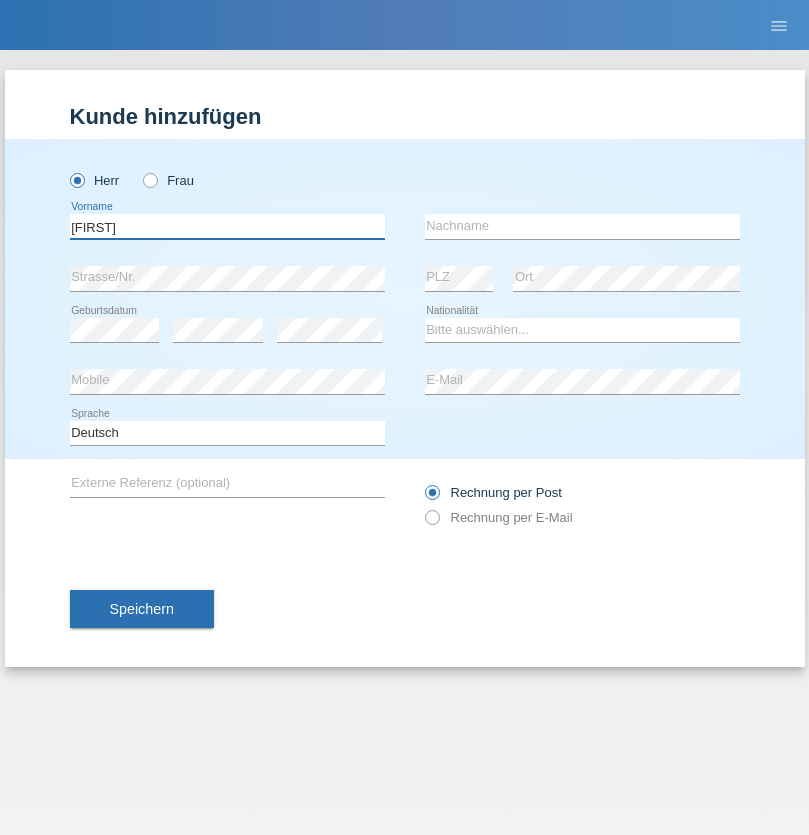 type on "[FIRST]" 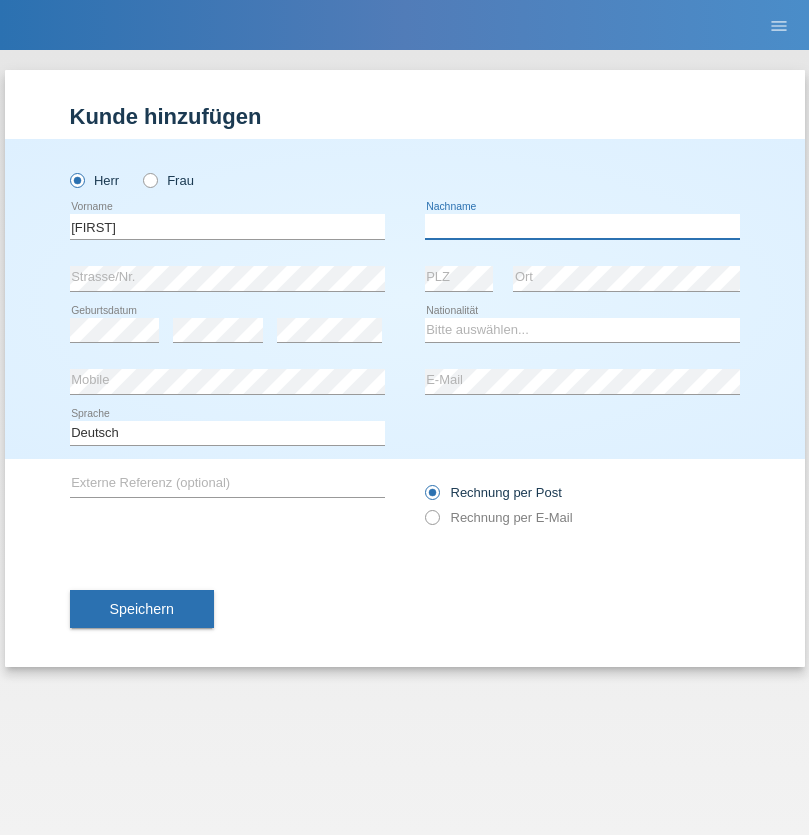 click at bounding box center (582, 226) 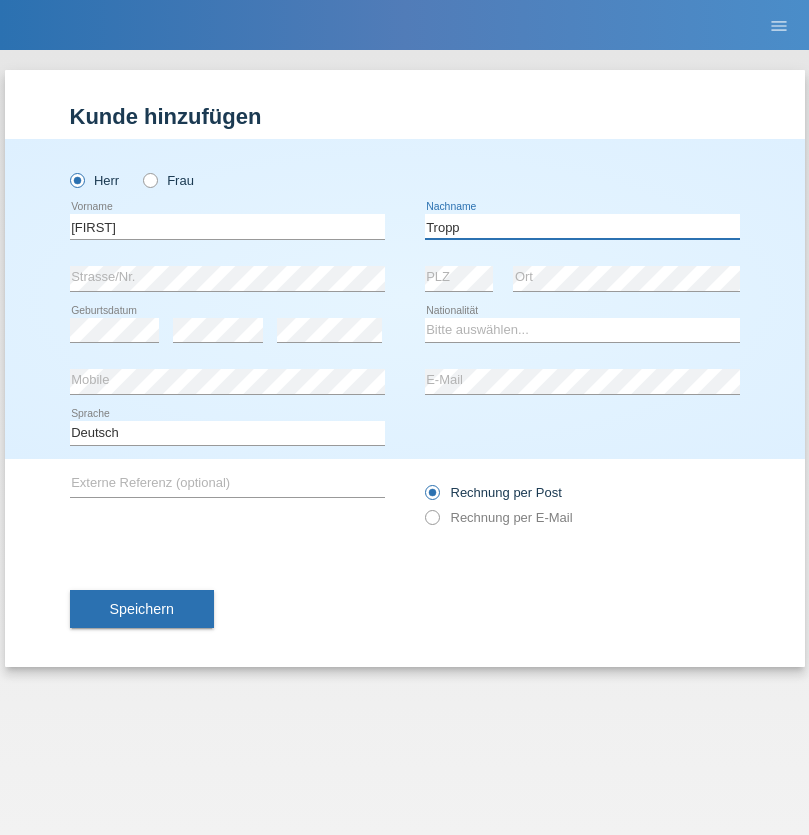 type on "Tropp" 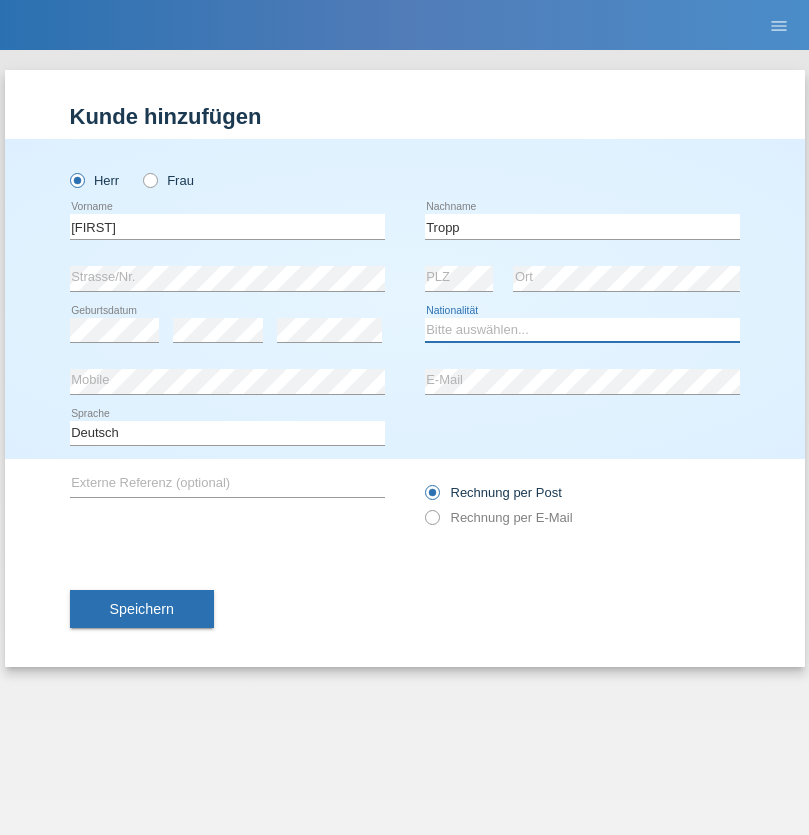 select on "SK" 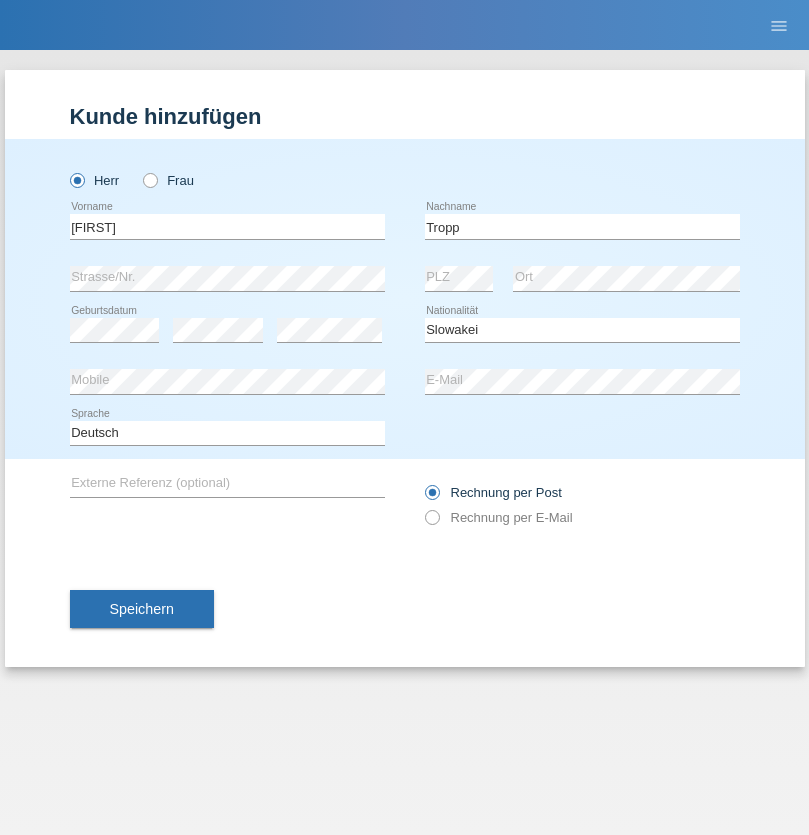 select on "C" 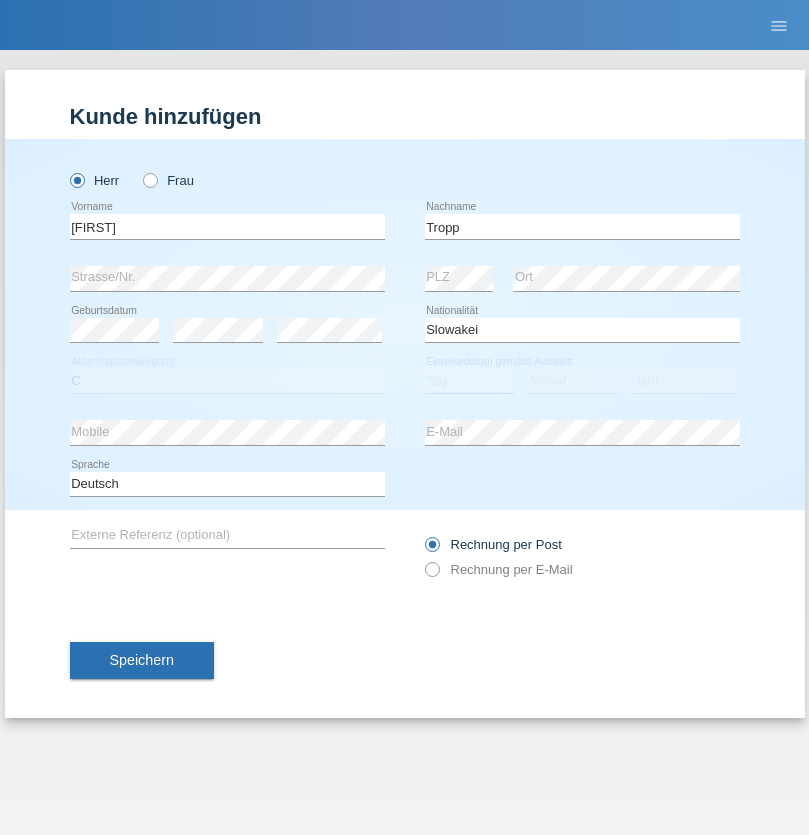 select on "08" 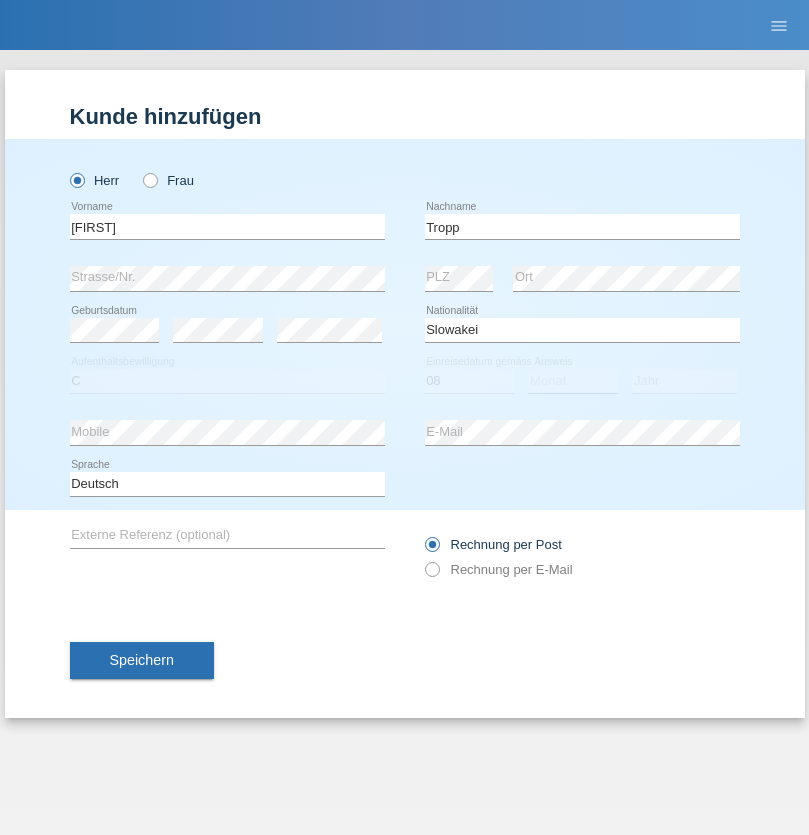 select on "08" 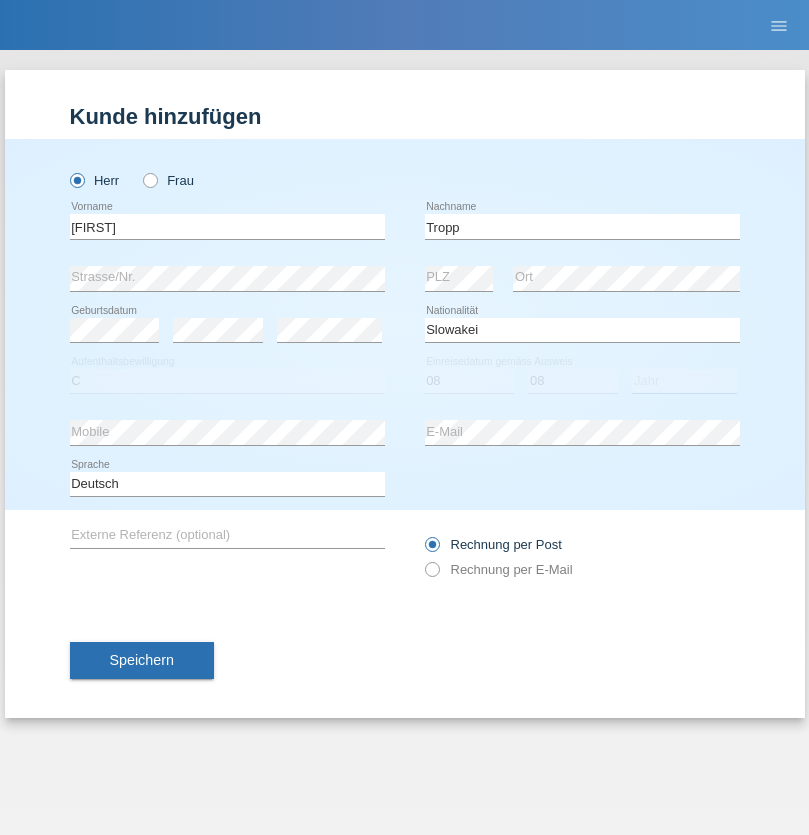 select on "2021" 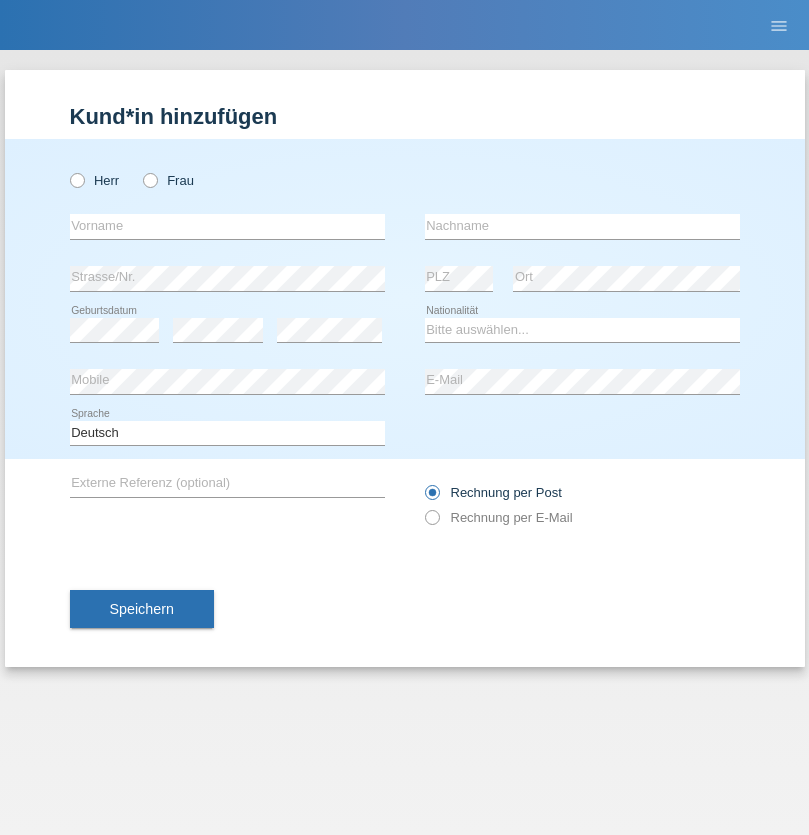 scroll, scrollTop: 0, scrollLeft: 0, axis: both 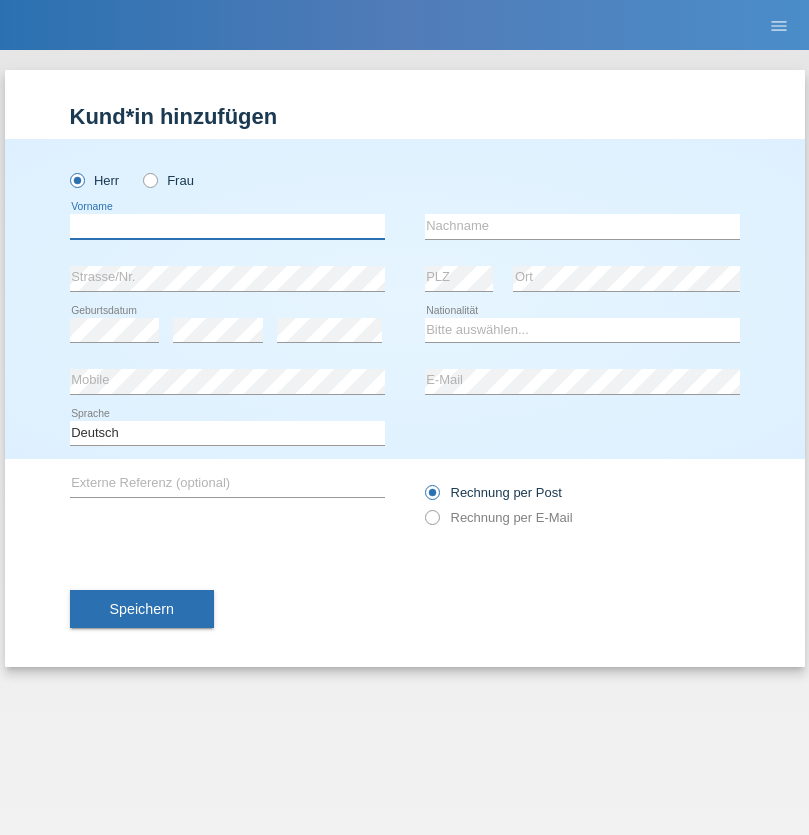 click at bounding box center (227, 226) 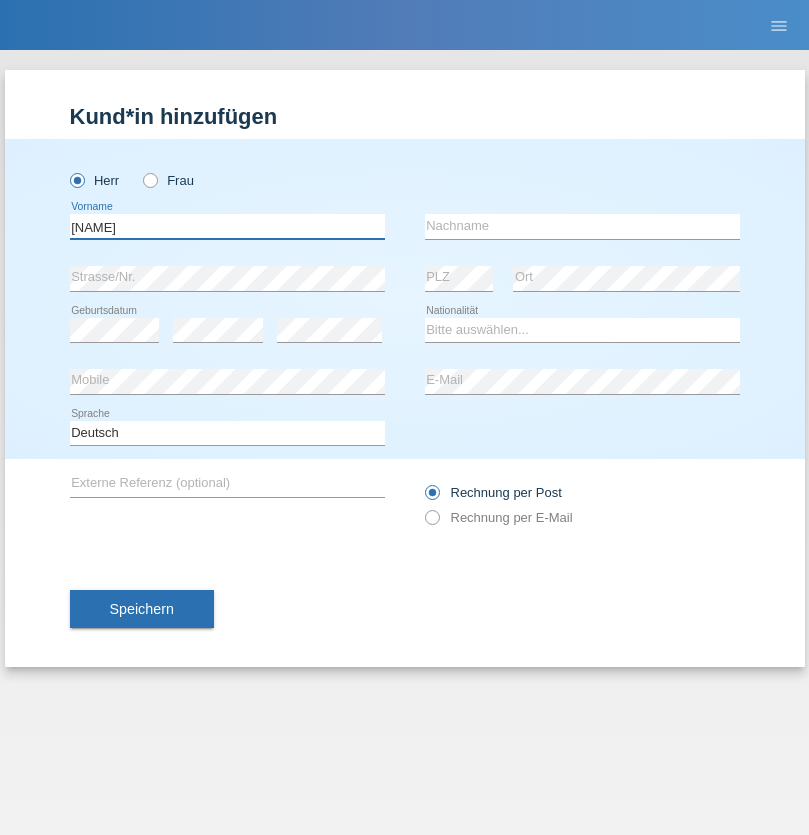 type on "[NAME]" 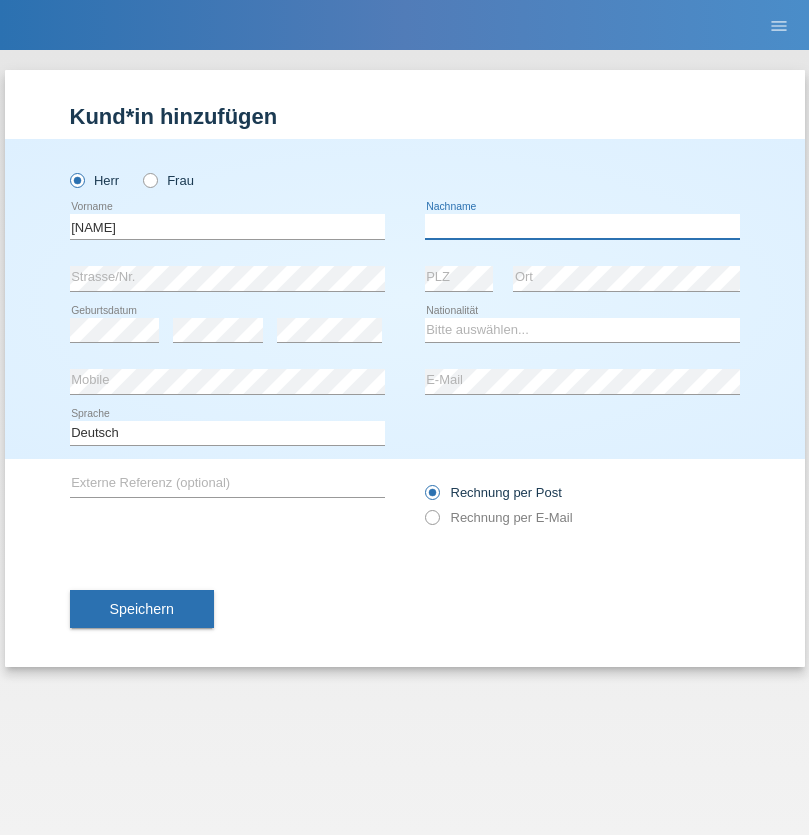 click at bounding box center [582, 226] 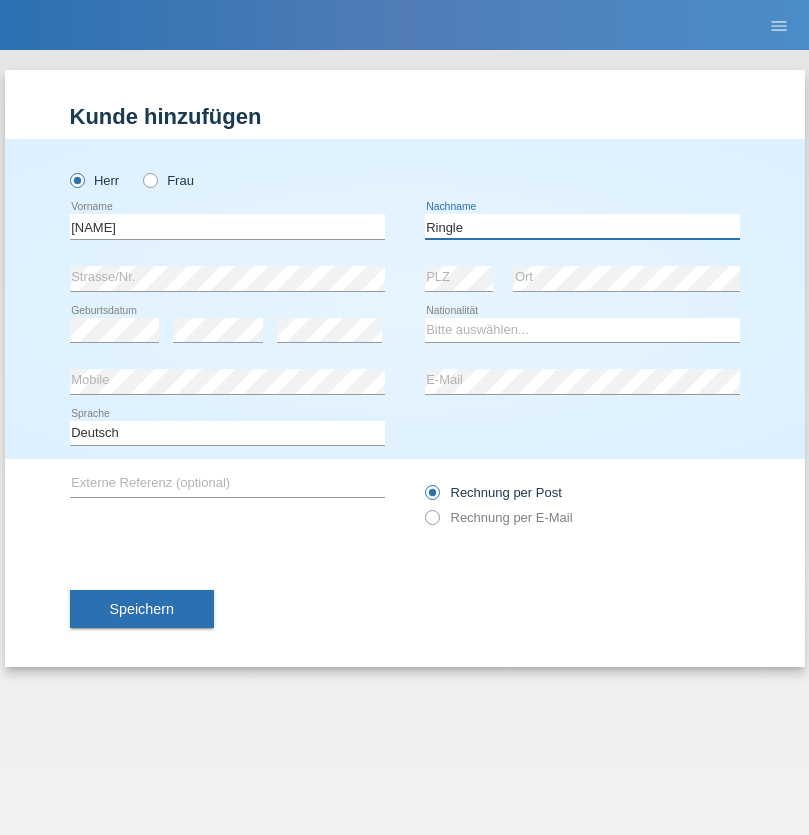 type on "Ringle" 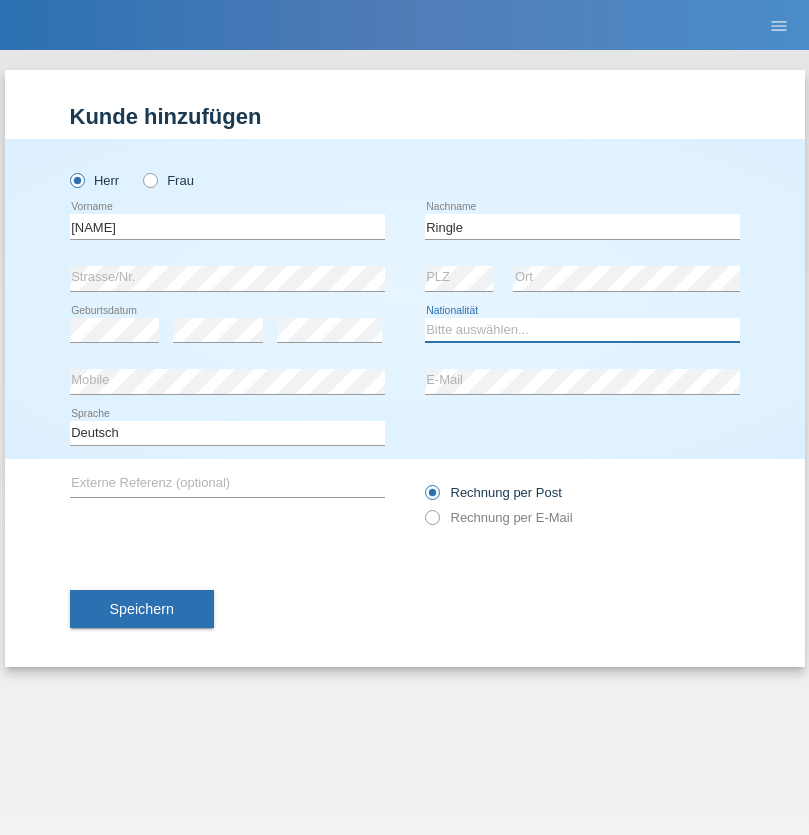 select on "DE" 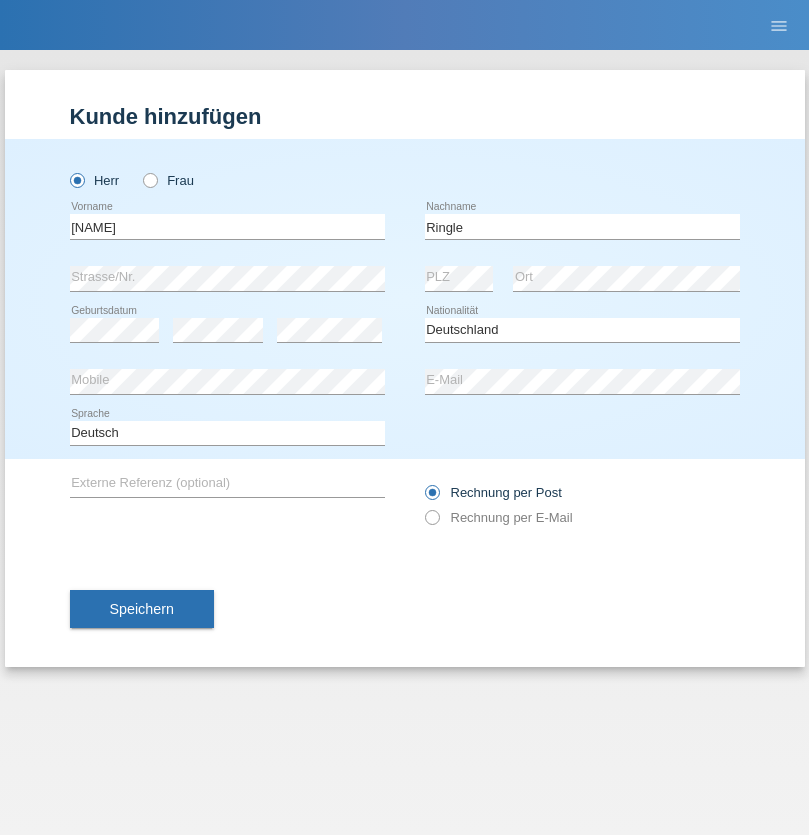select on "C" 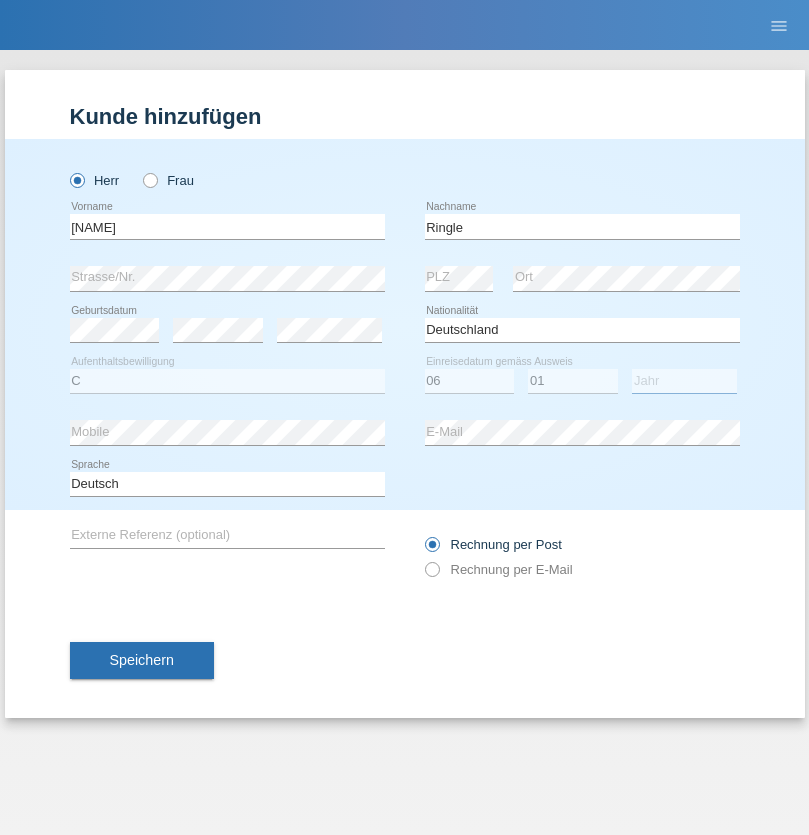 select on "2021" 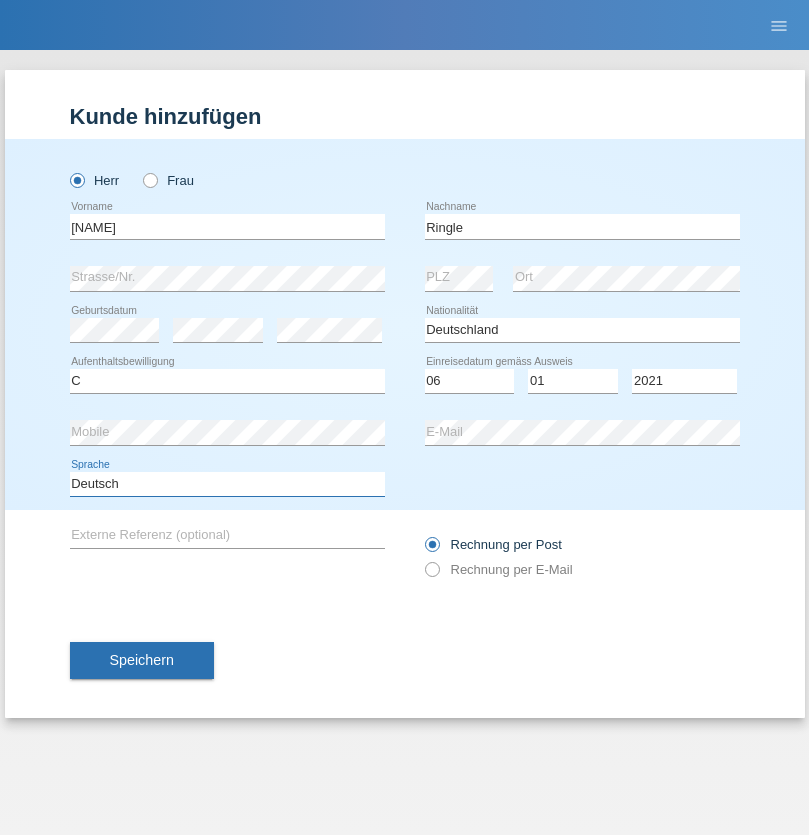 select on "en" 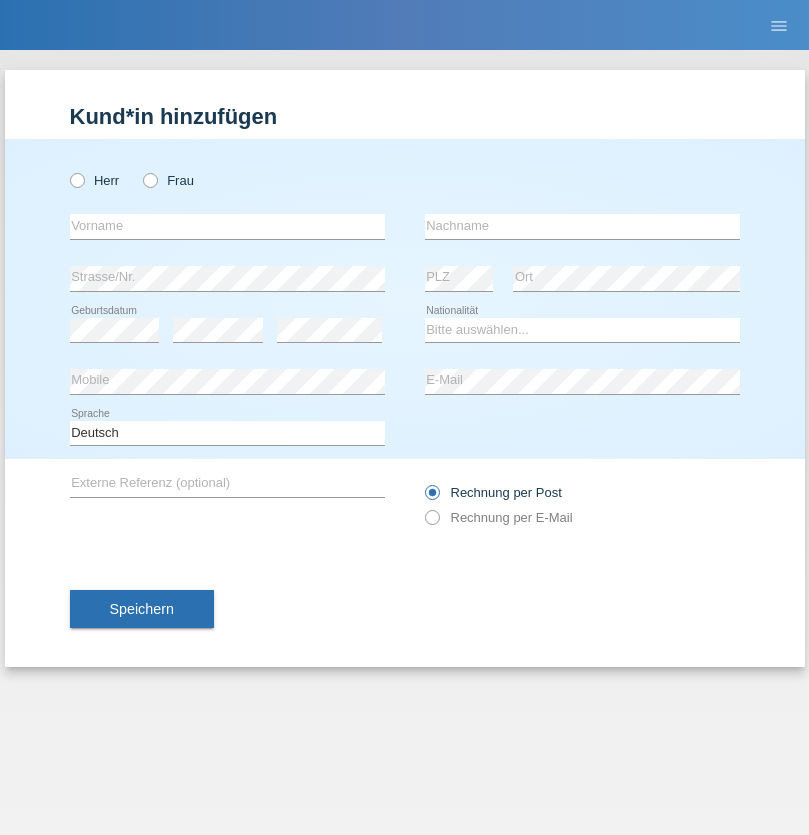 scroll, scrollTop: 0, scrollLeft: 0, axis: both 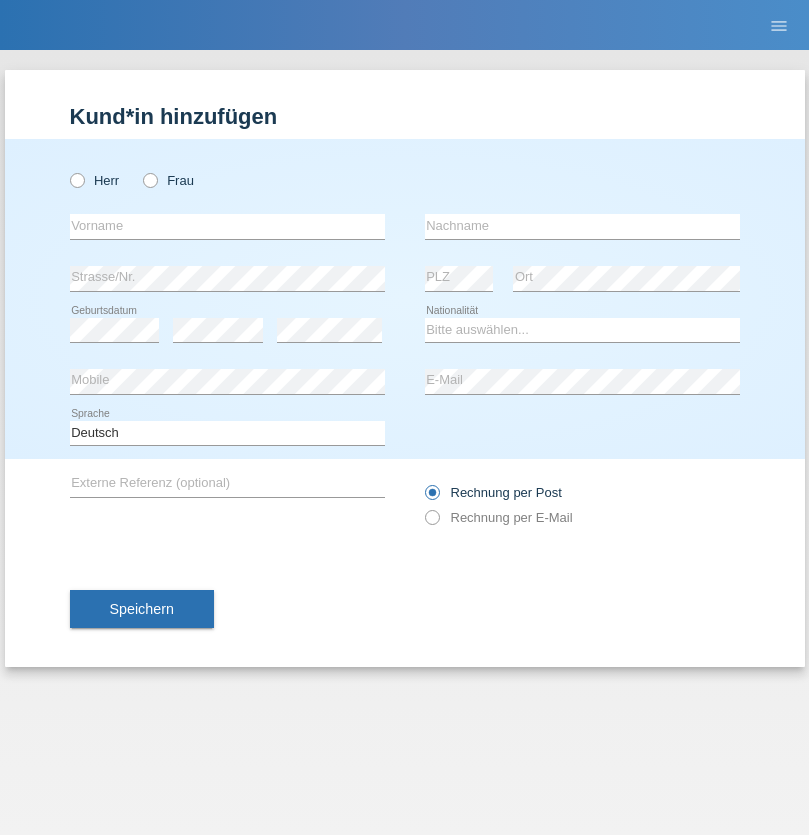 radio on "true" 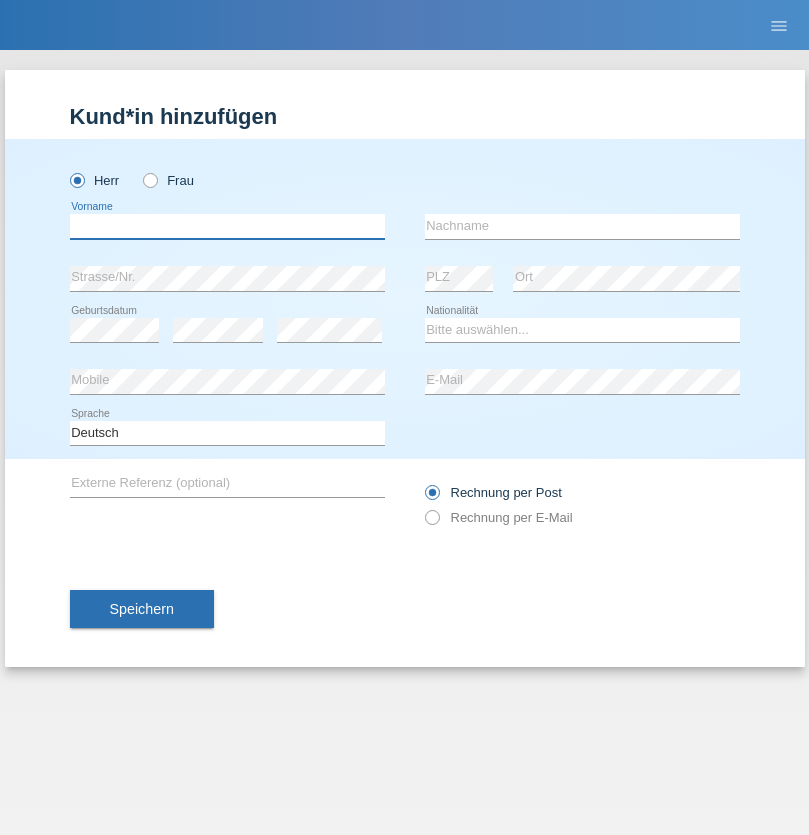 click at bounding box center [227, 226] 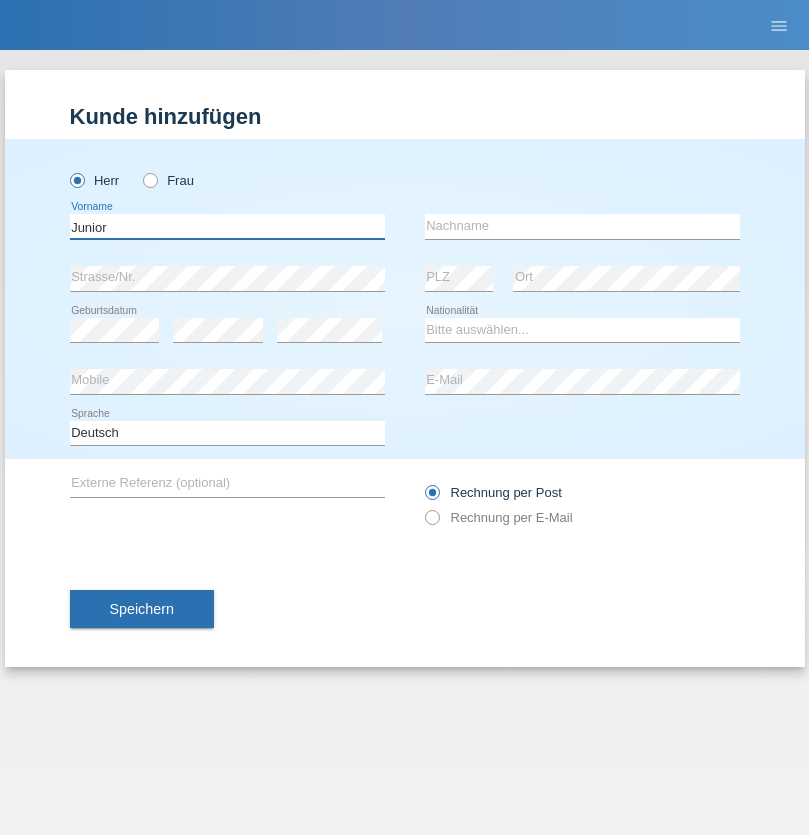type on "Junior" 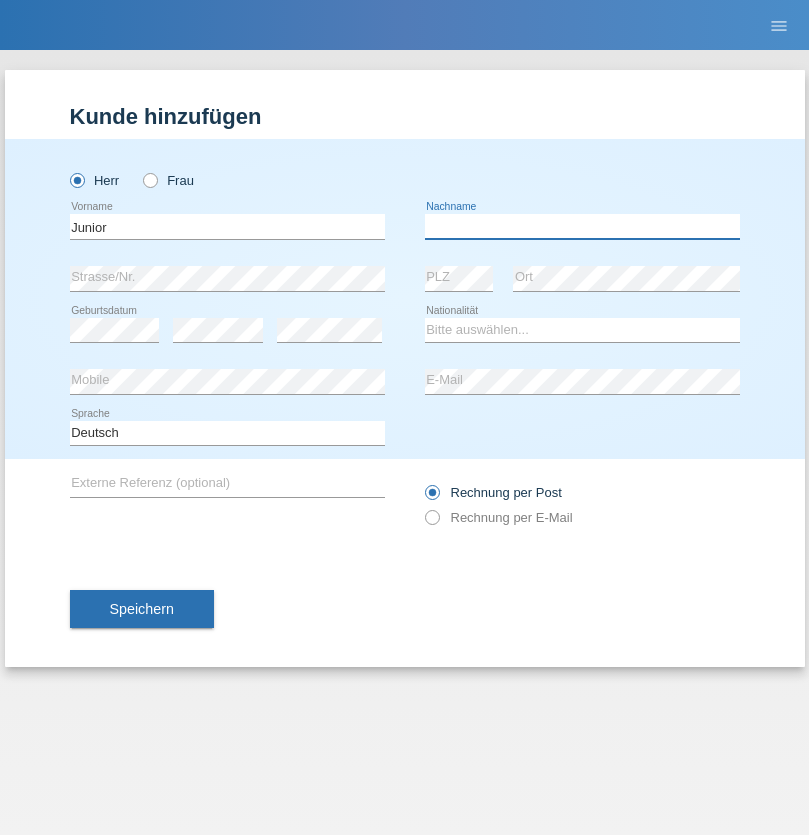 click at bounding box center [582, 226] 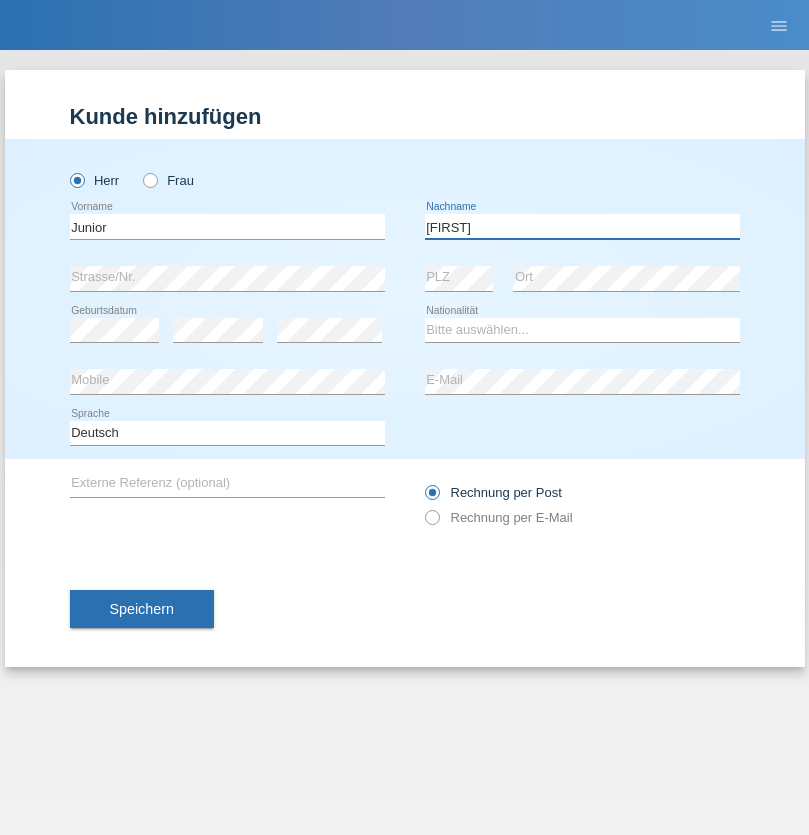 type on "Mauricio" 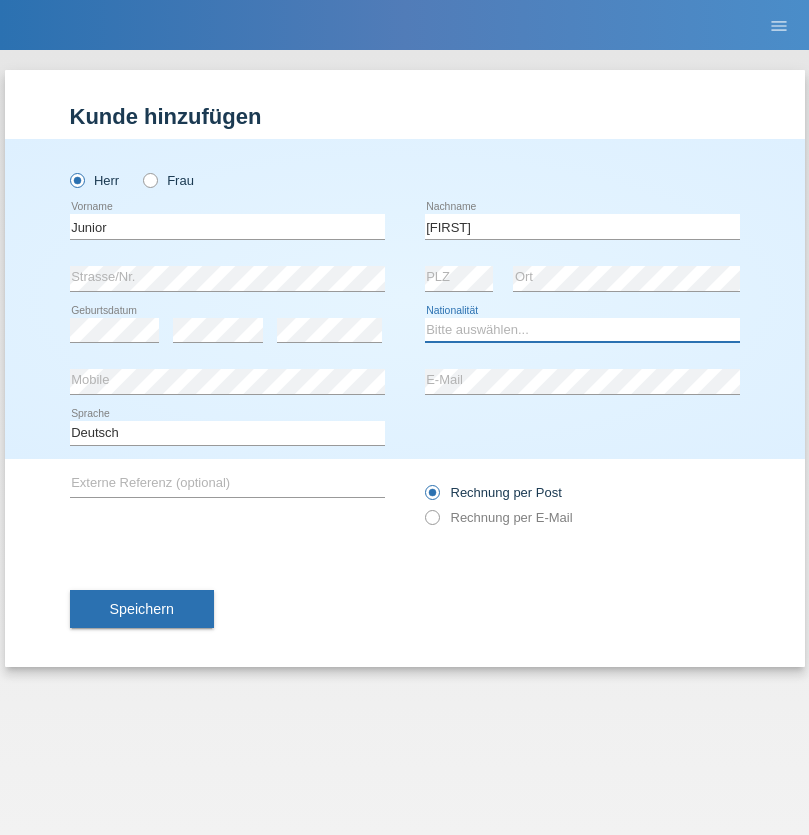 select on "CH" 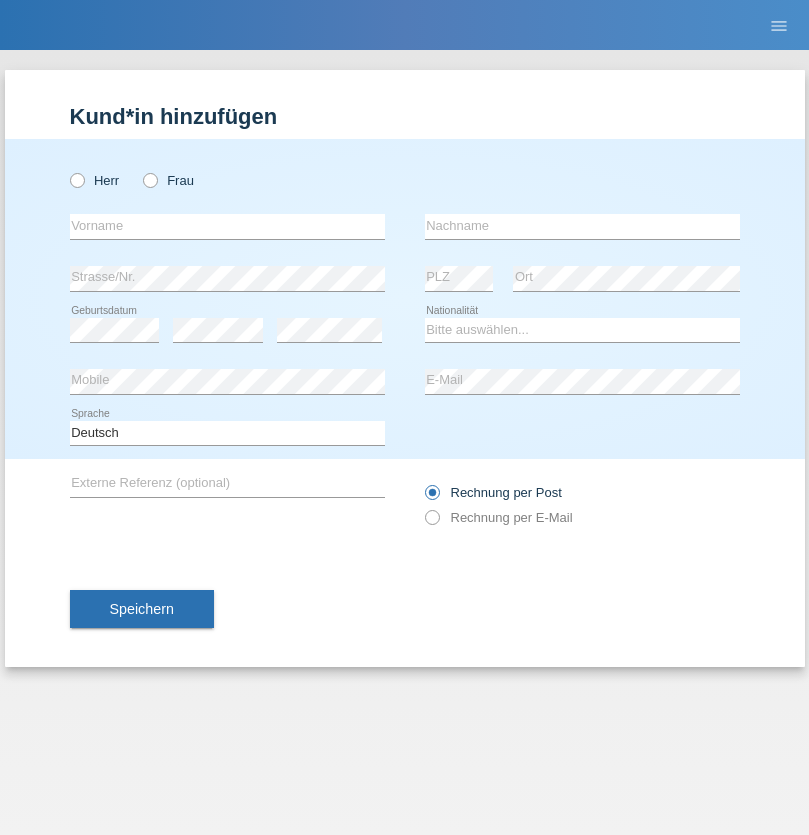 scroll, scrollTop: 0, scrollLeft: 0, axis: both 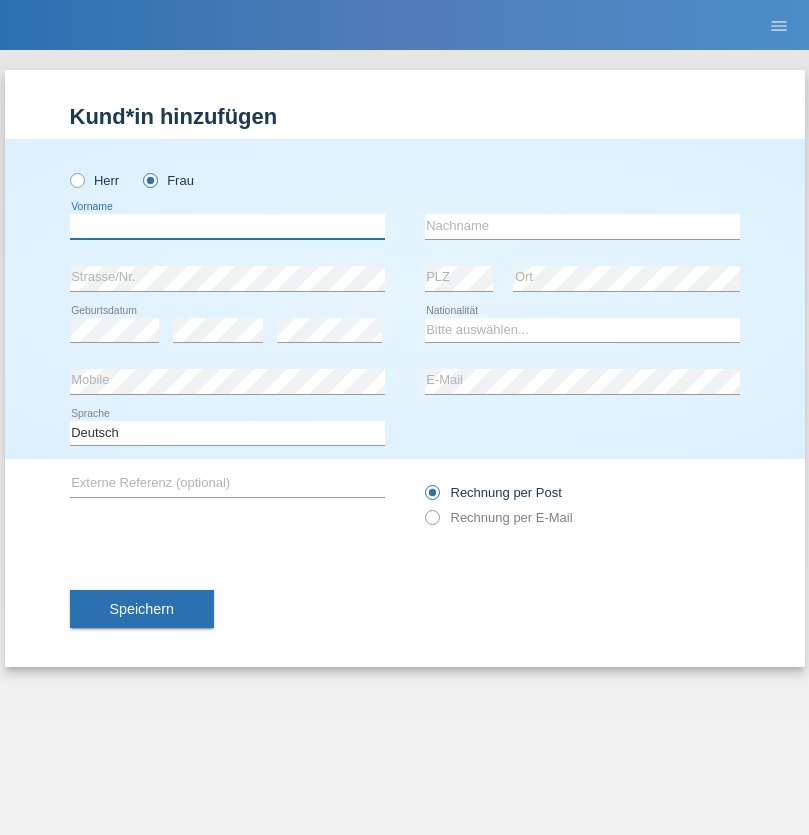 click at bounding box center (227, 226) 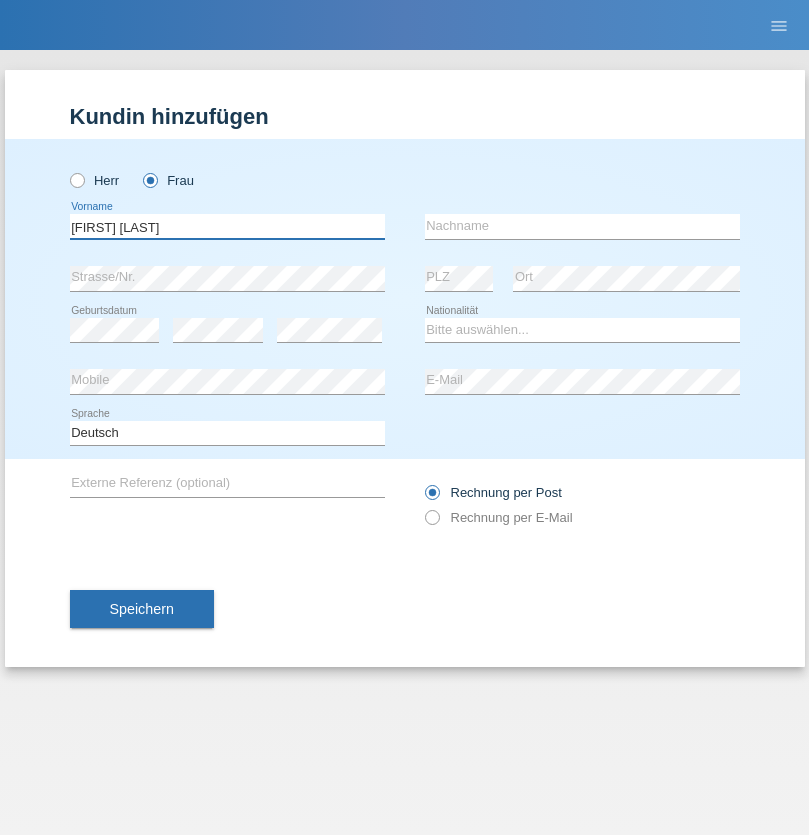 type on "[FIRST] [LAST]" 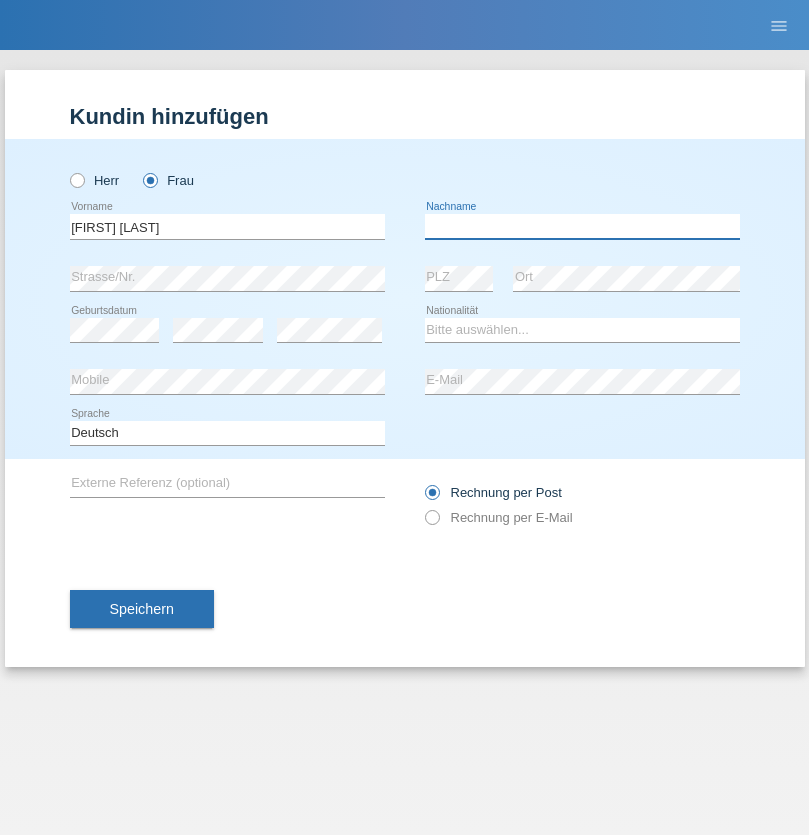 click at bounding box center [582, 226] 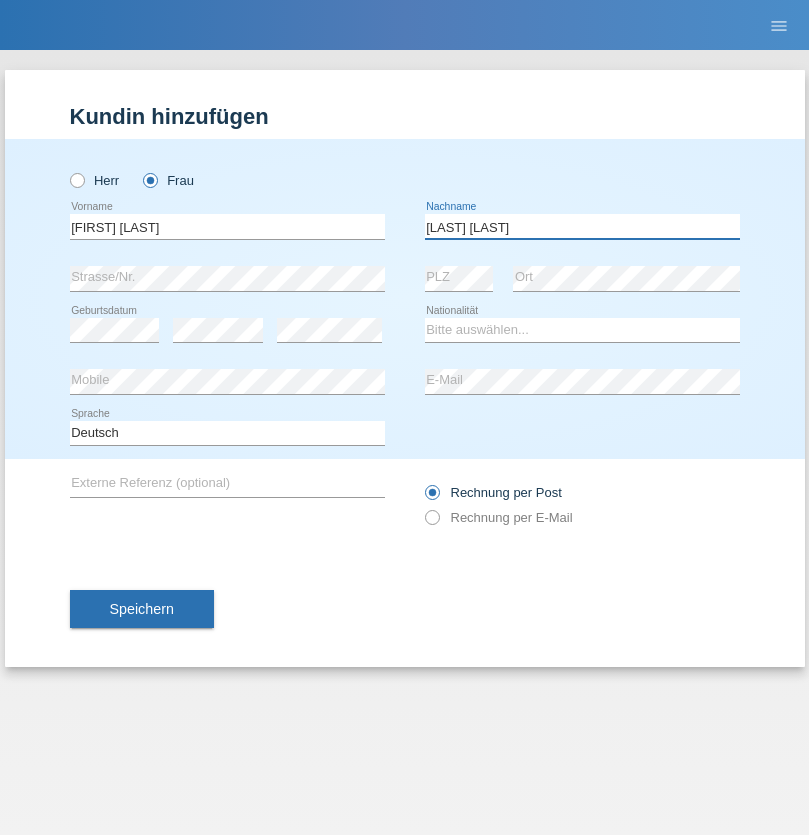 type on "[LAST] [LAST]" 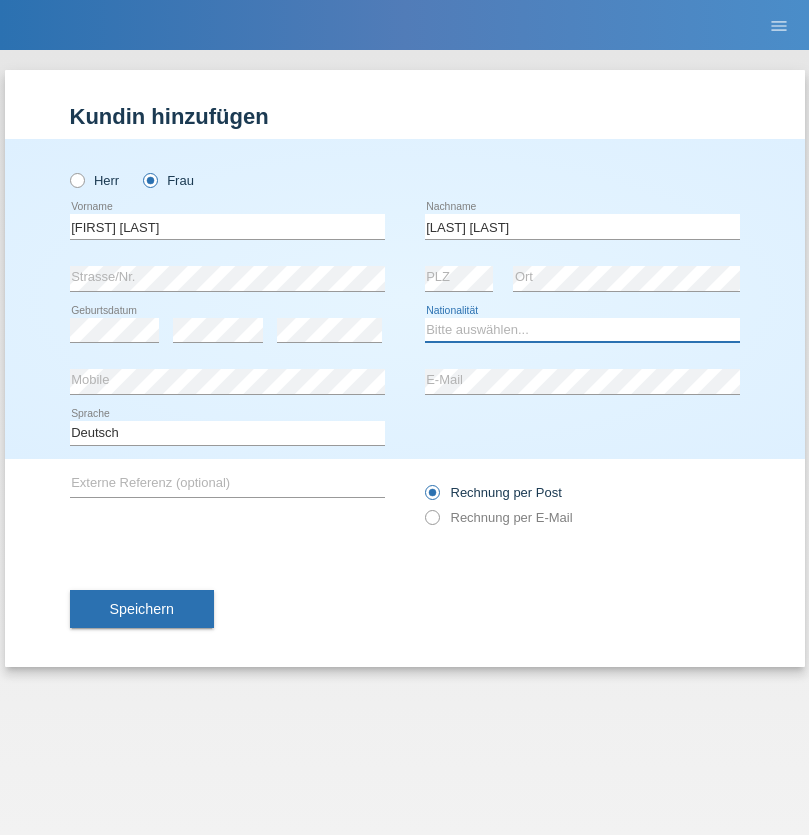 select on "CH" 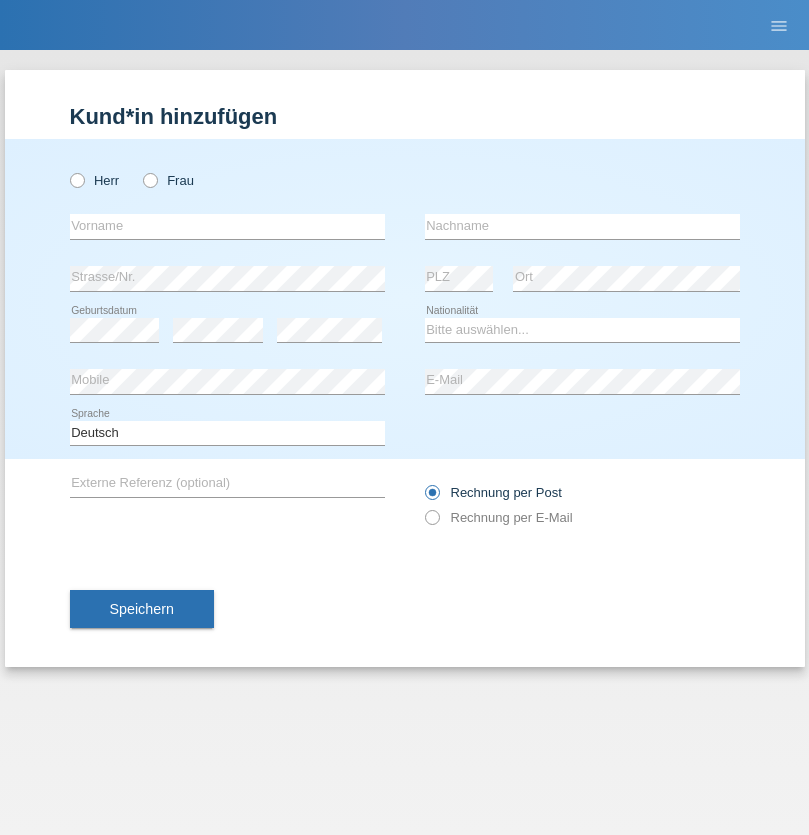 scroll, scrollTop: 0, scrollLeft: 0, axis: both 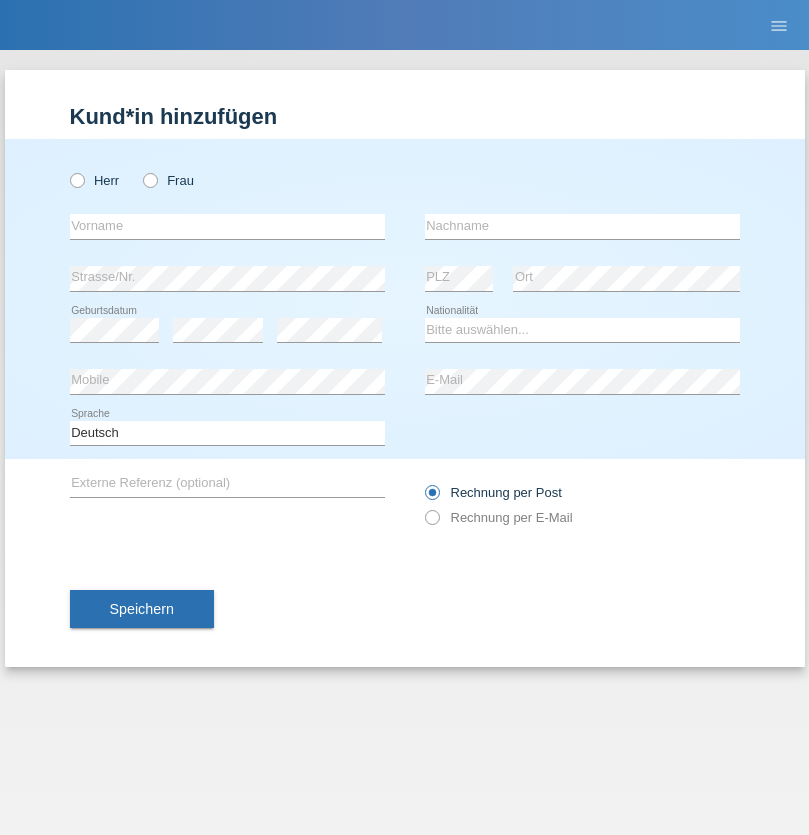radio on "true" 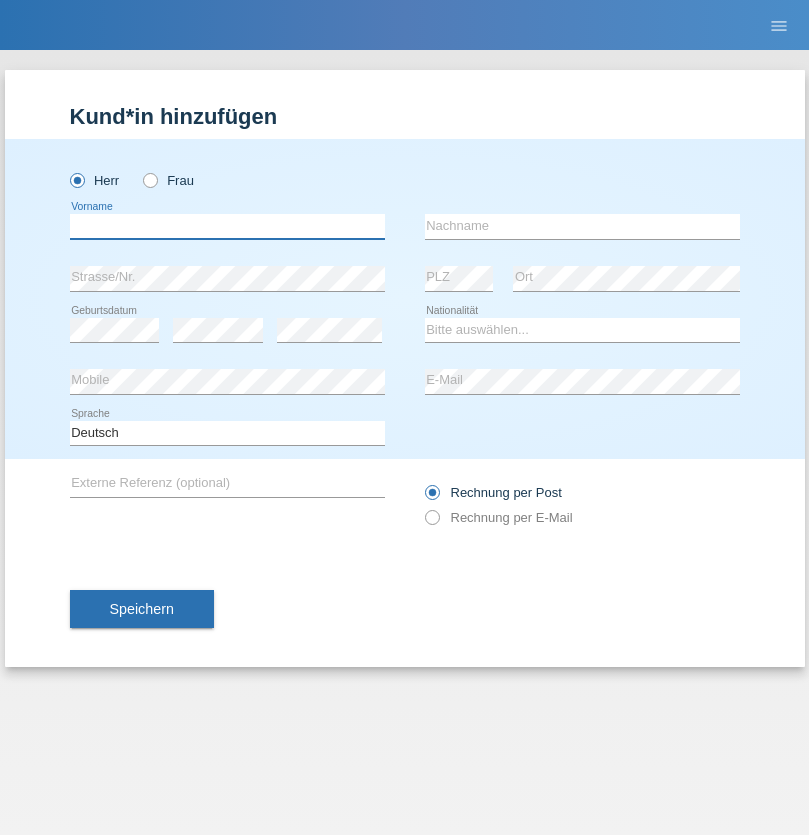 click at bounding box center (227, 226) 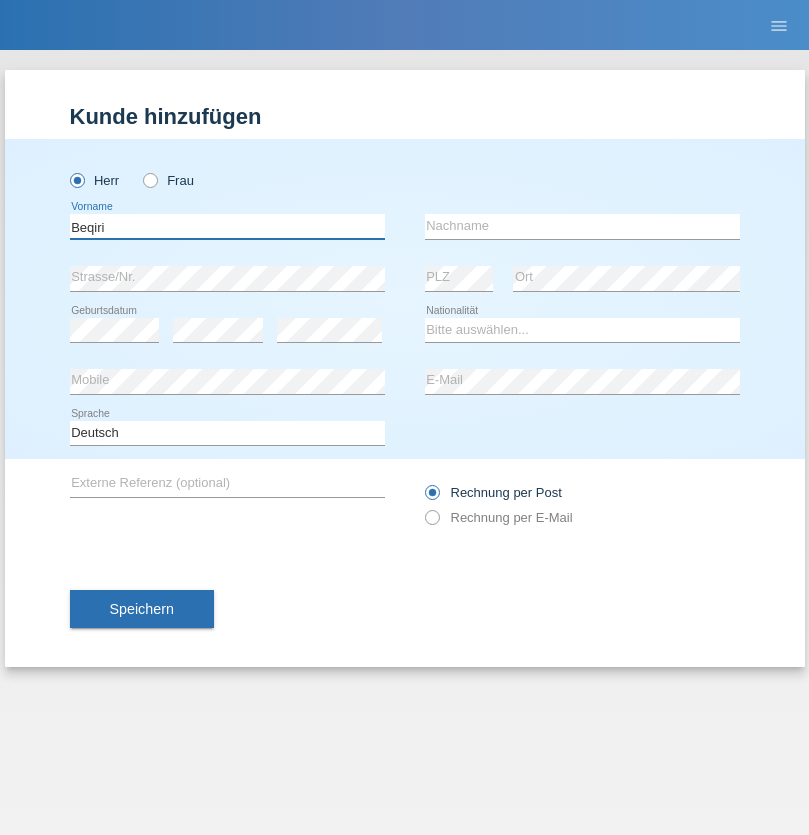 type on "Beqiri" 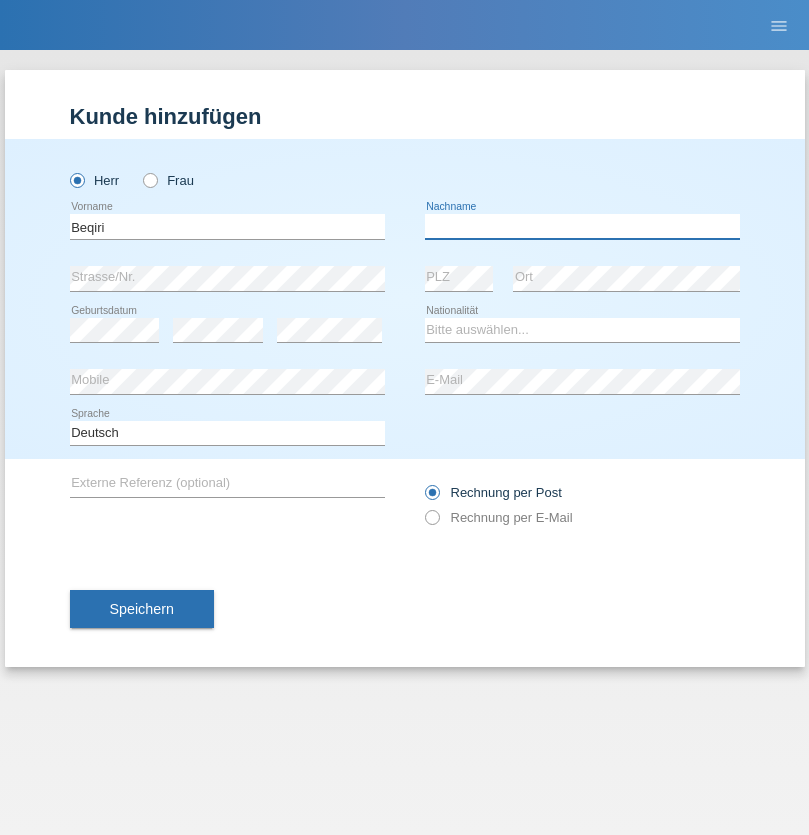 click at bounding box center (582, 226) 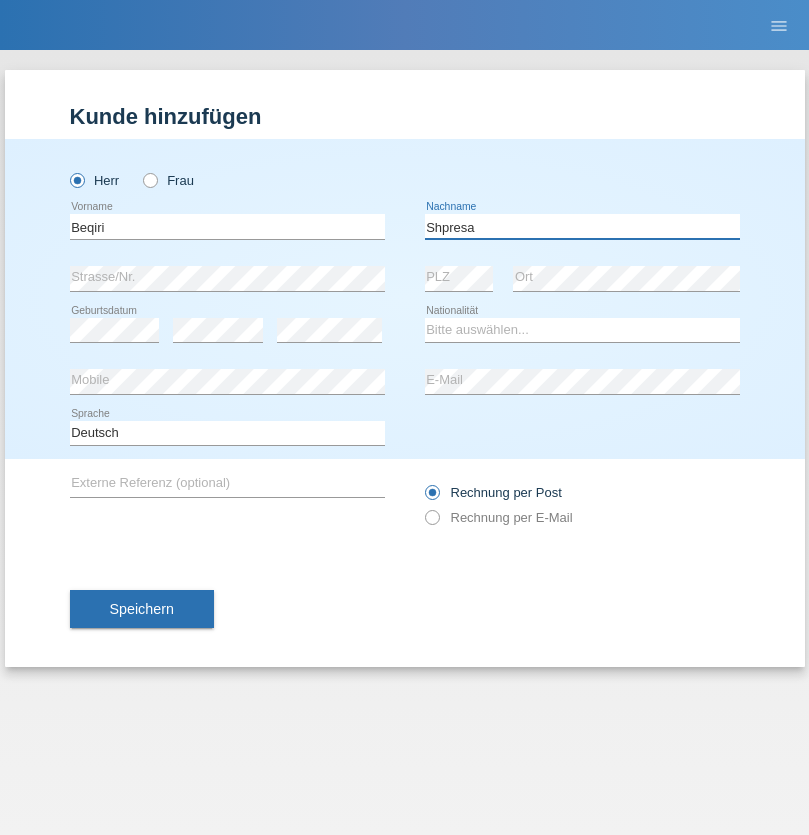 type on "Shpresa" 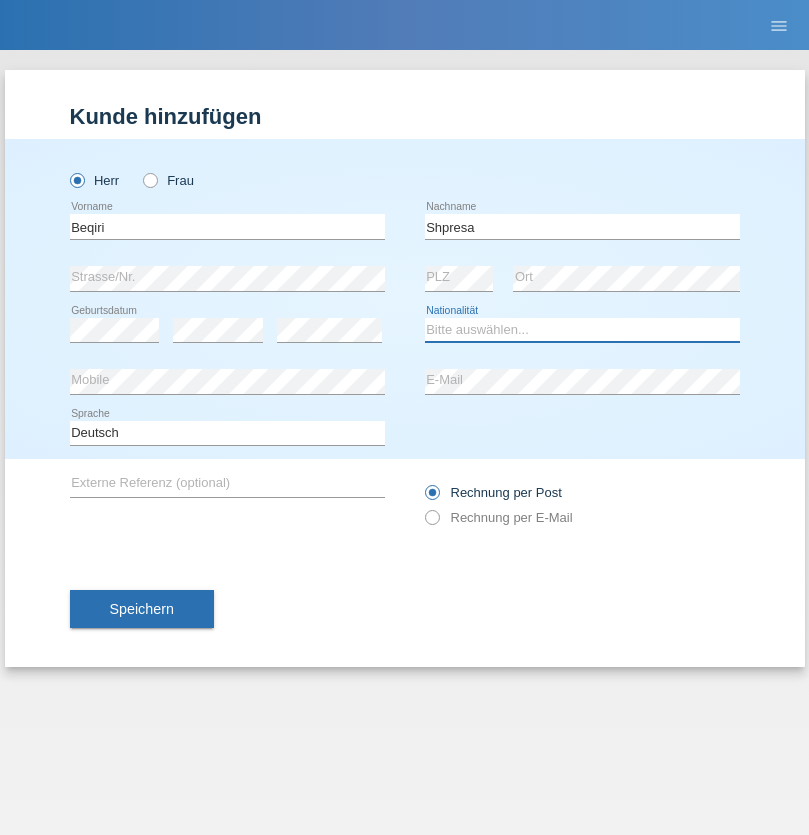 select on "XK" 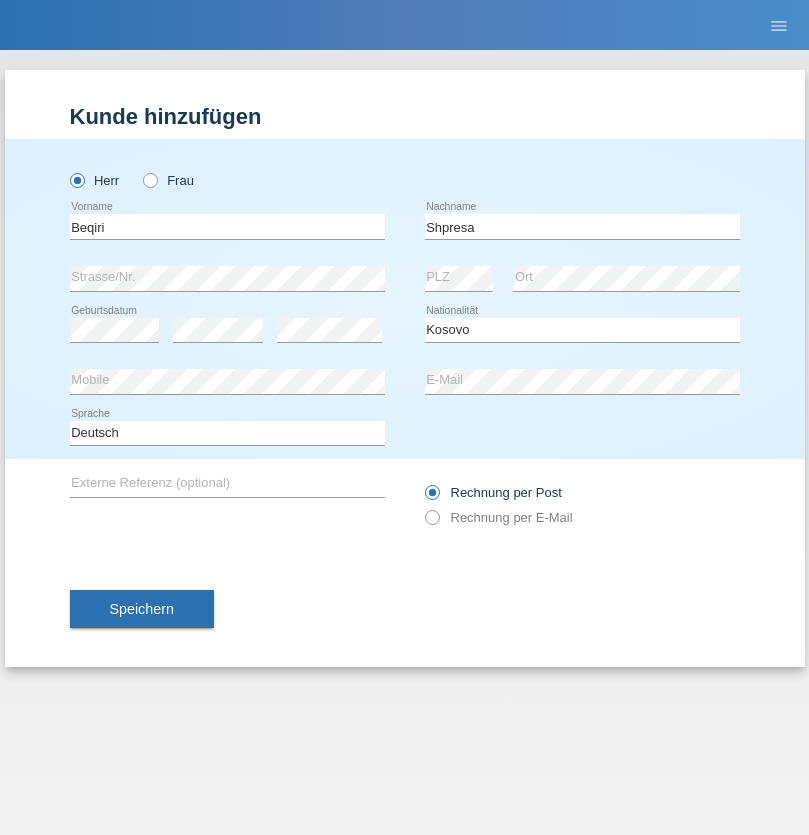 select on "C" 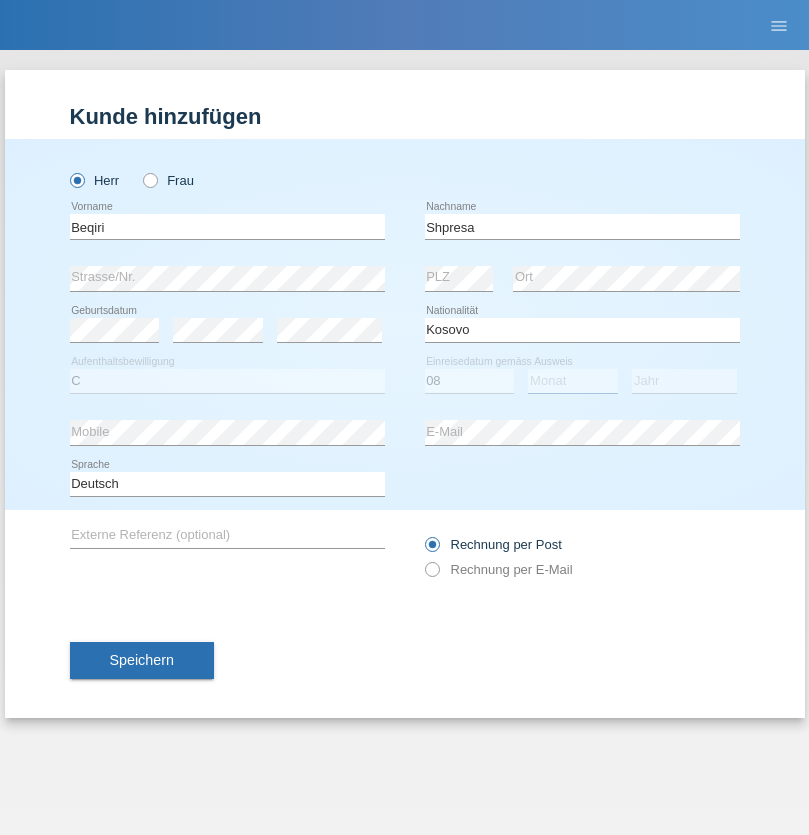 select on "02" 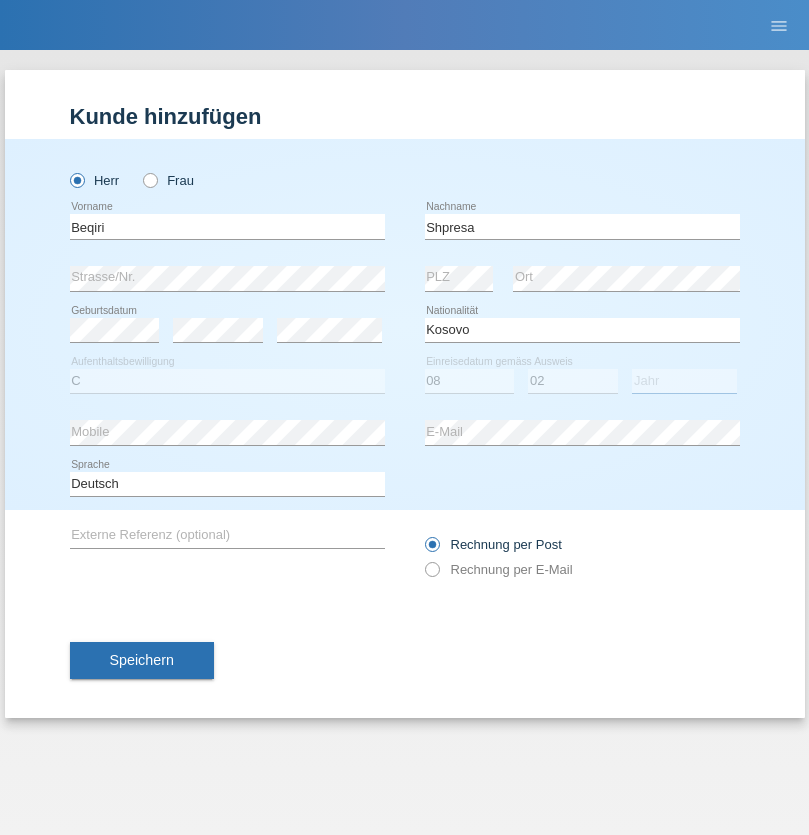 select on "1979" 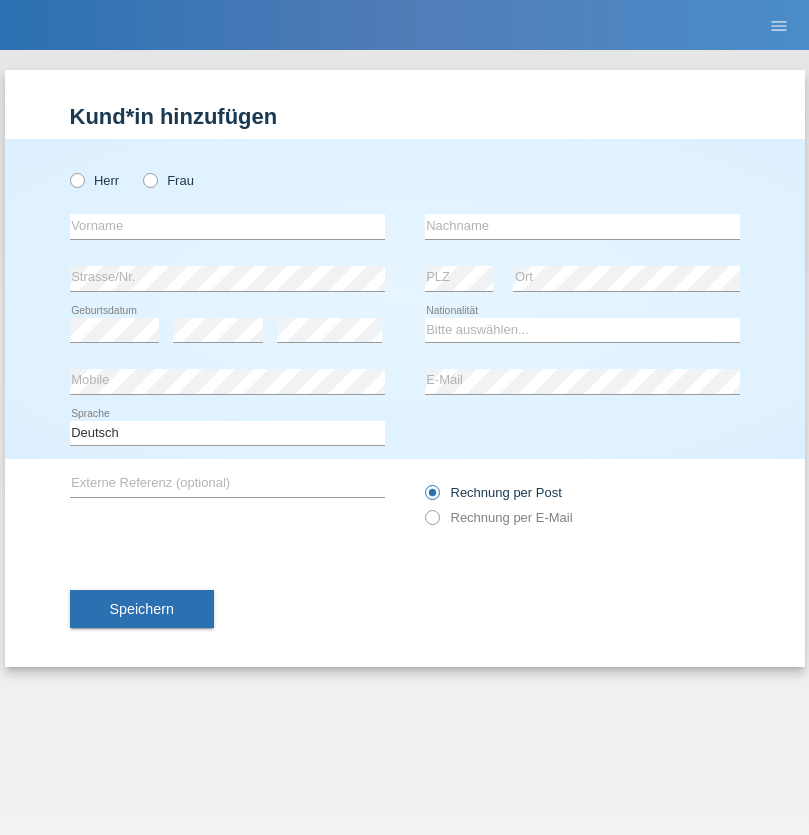 scroll, scrollTop: 0, scrollLeft: 0, axis: both 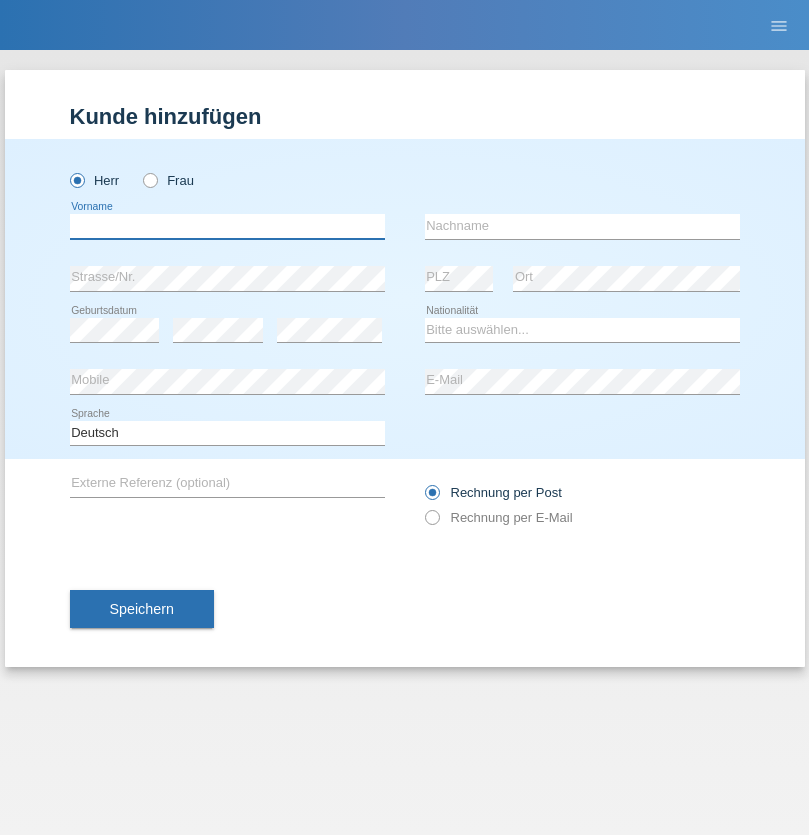click at bounding box center [227, 226] 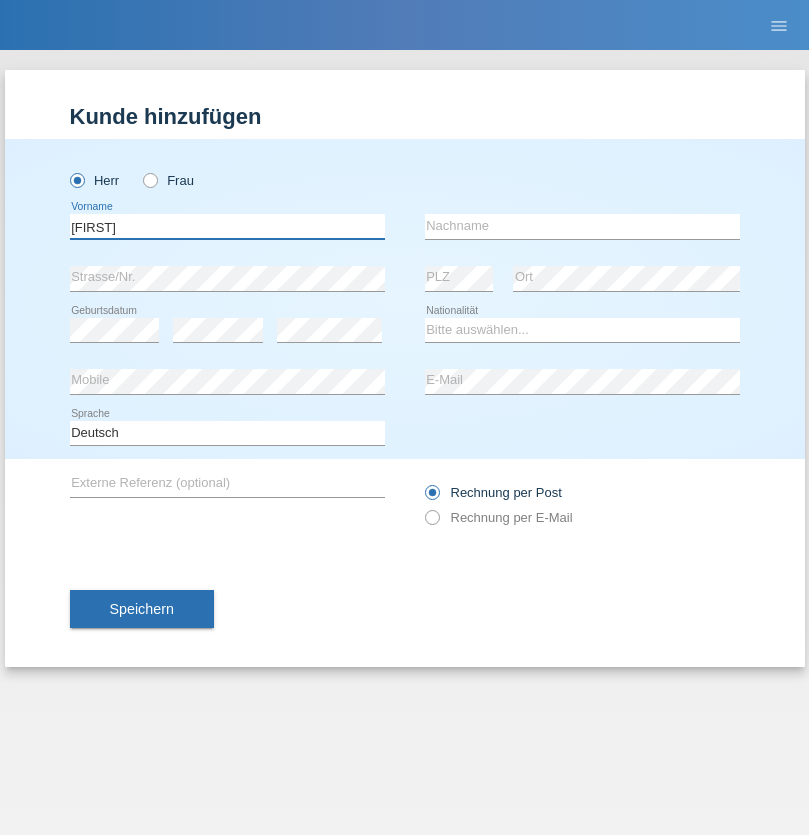 type on "[FIRST]" 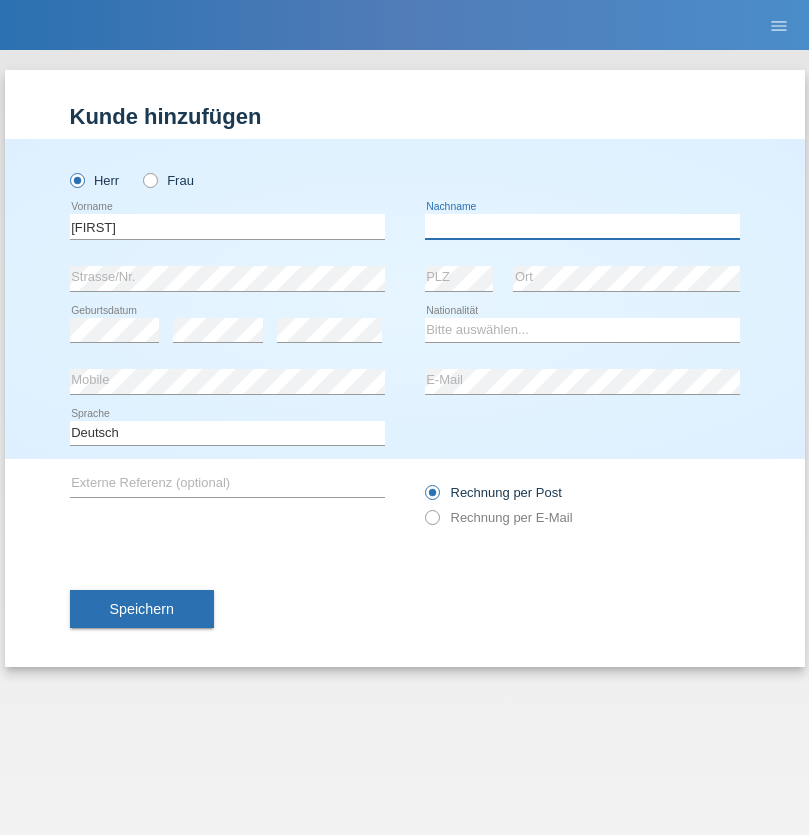 click at bounding box center [582, 226] 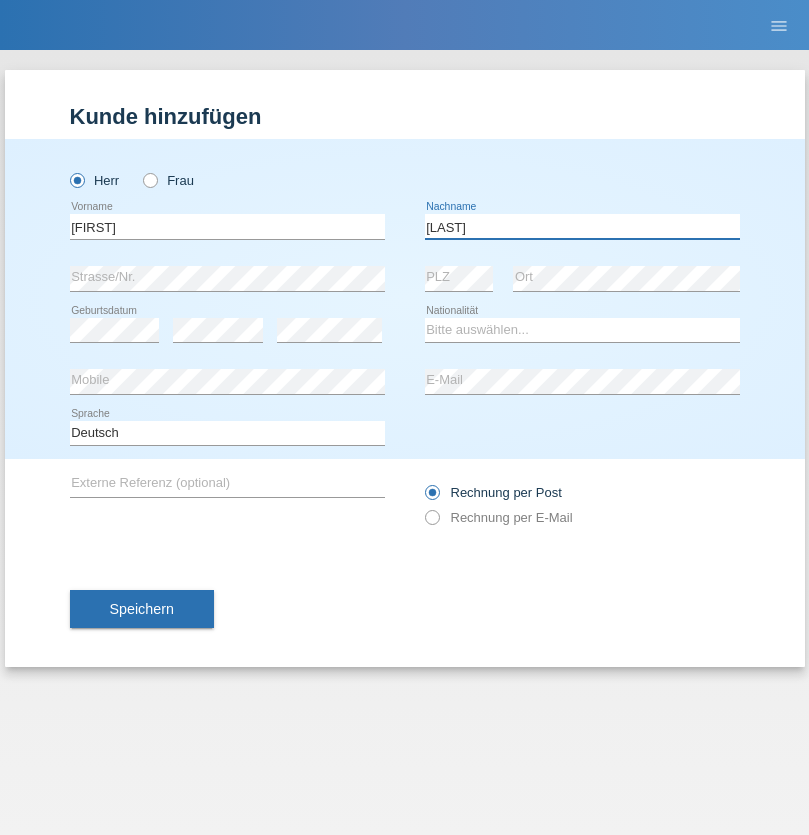 type on "[LAST]" 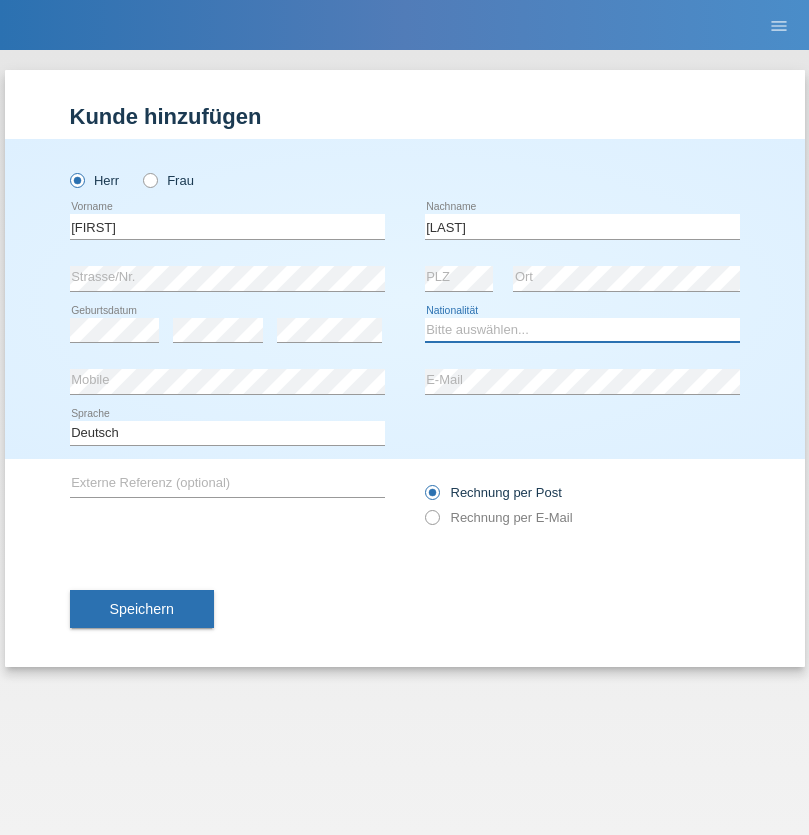 select on "CH" 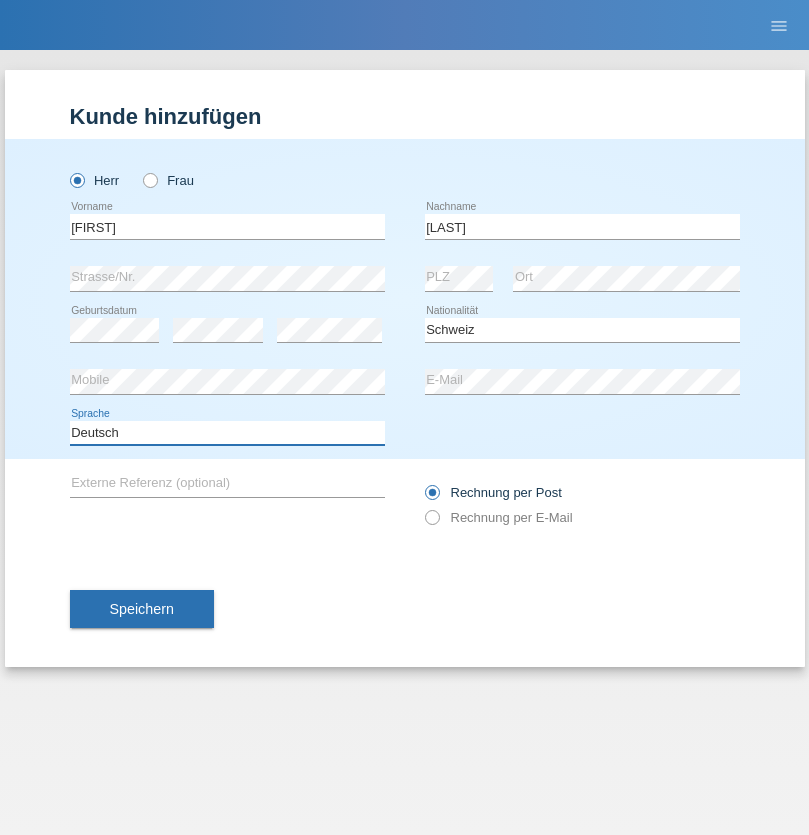 select on "en" 